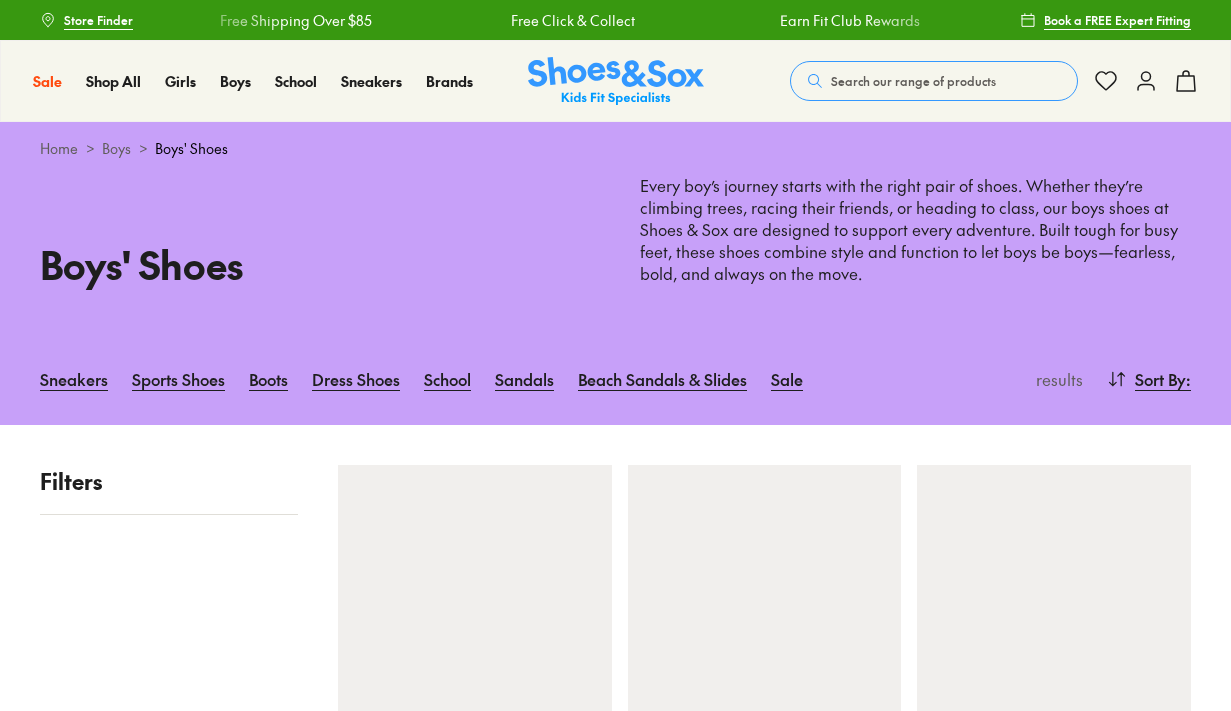 scroll, scrollTop: 0, scrollLeft: 0, axis: both 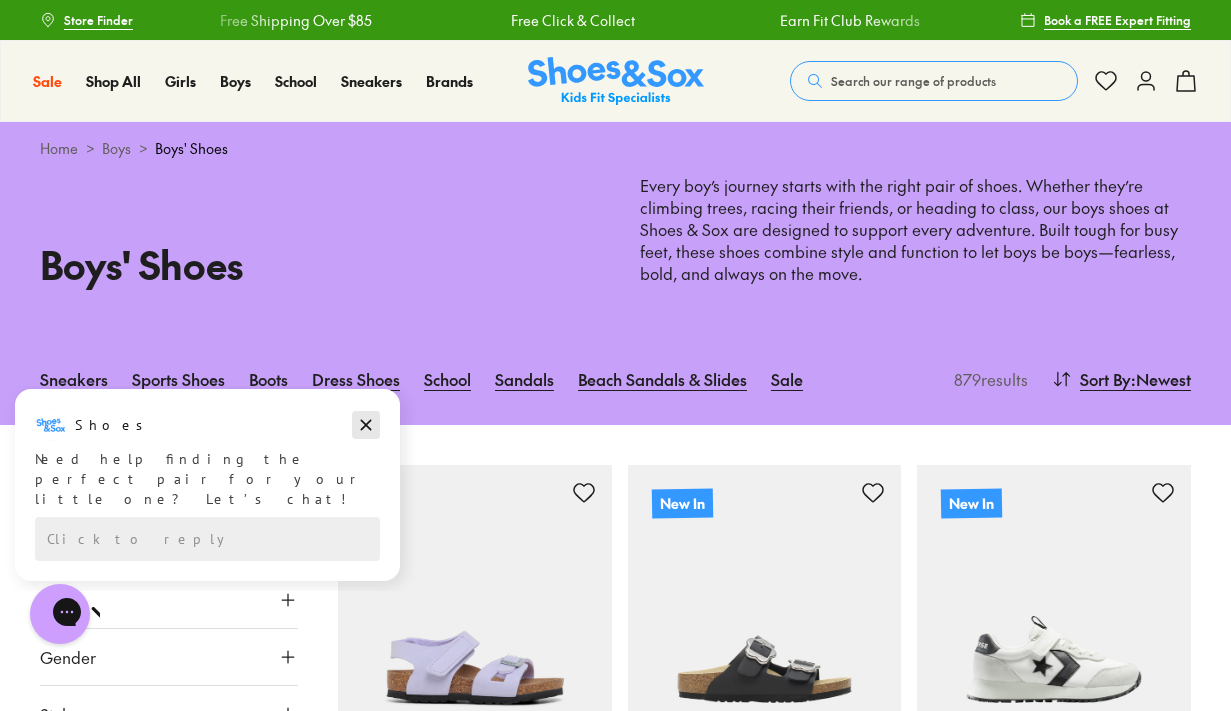click 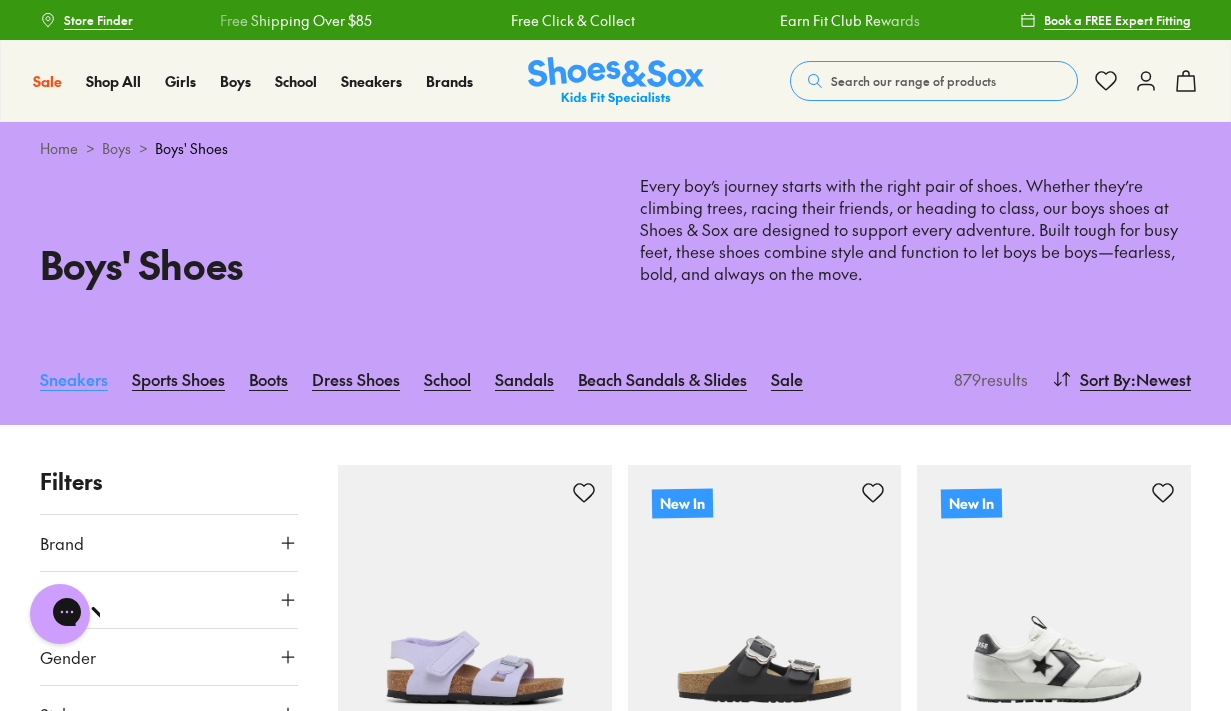 click on "Sneakers" at bounding box center [74, 379] 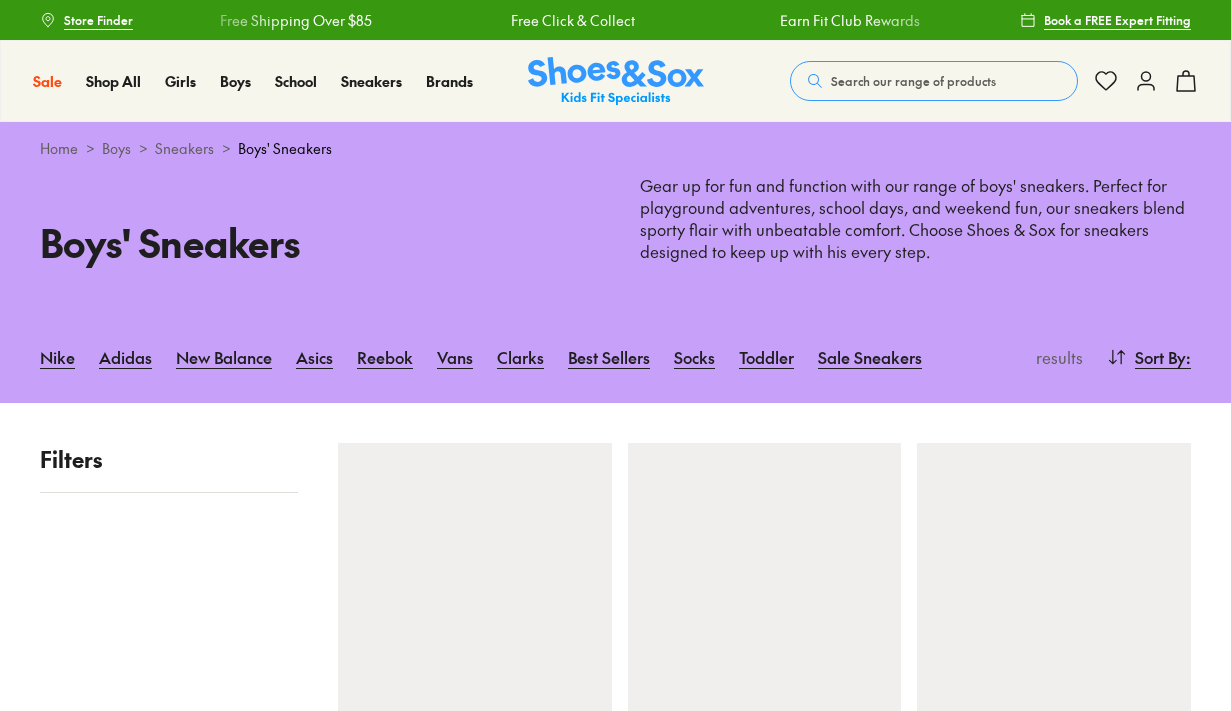 scroll, scrollTop: 0, scrollLeft: 0, axis: both 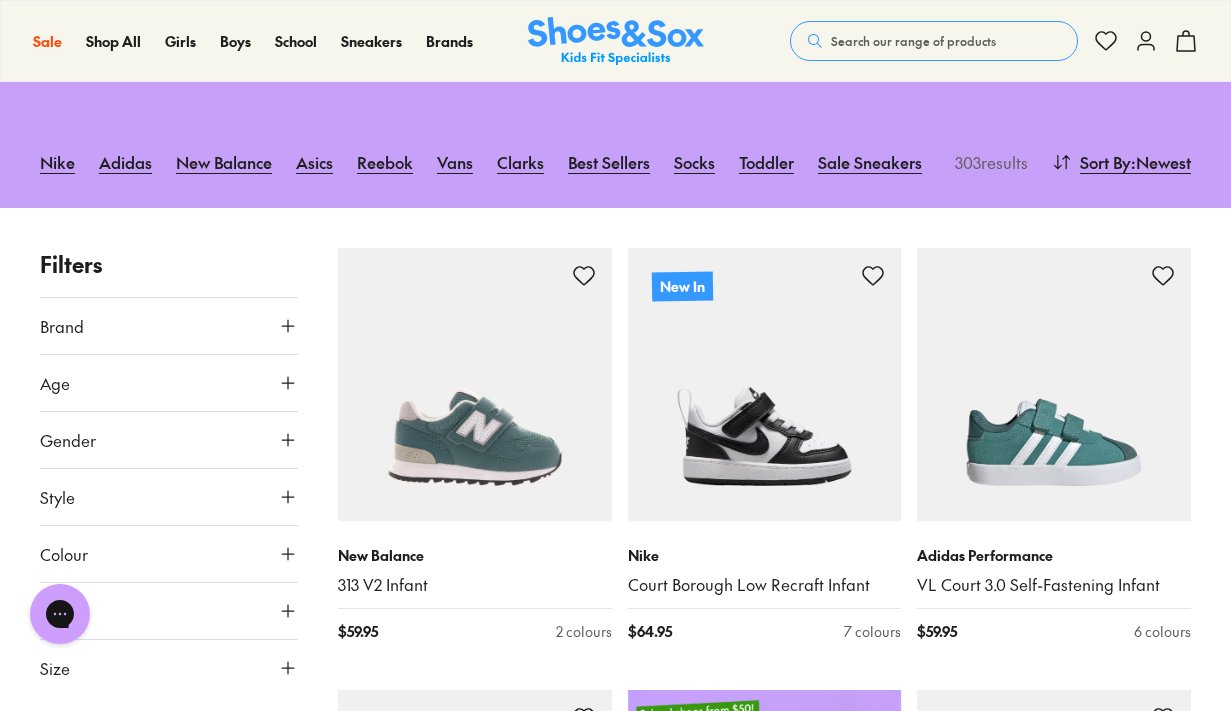 click 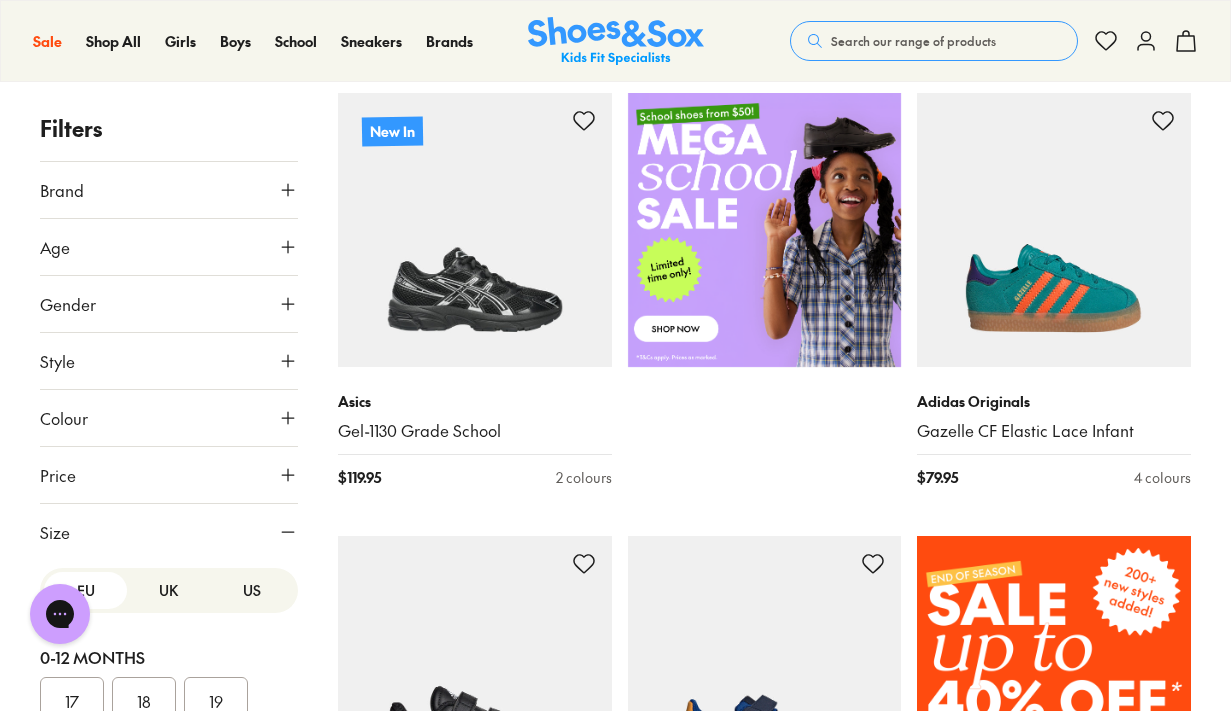 scroll, scrollTop: 825, scrollLeft: 0, axis: vertical 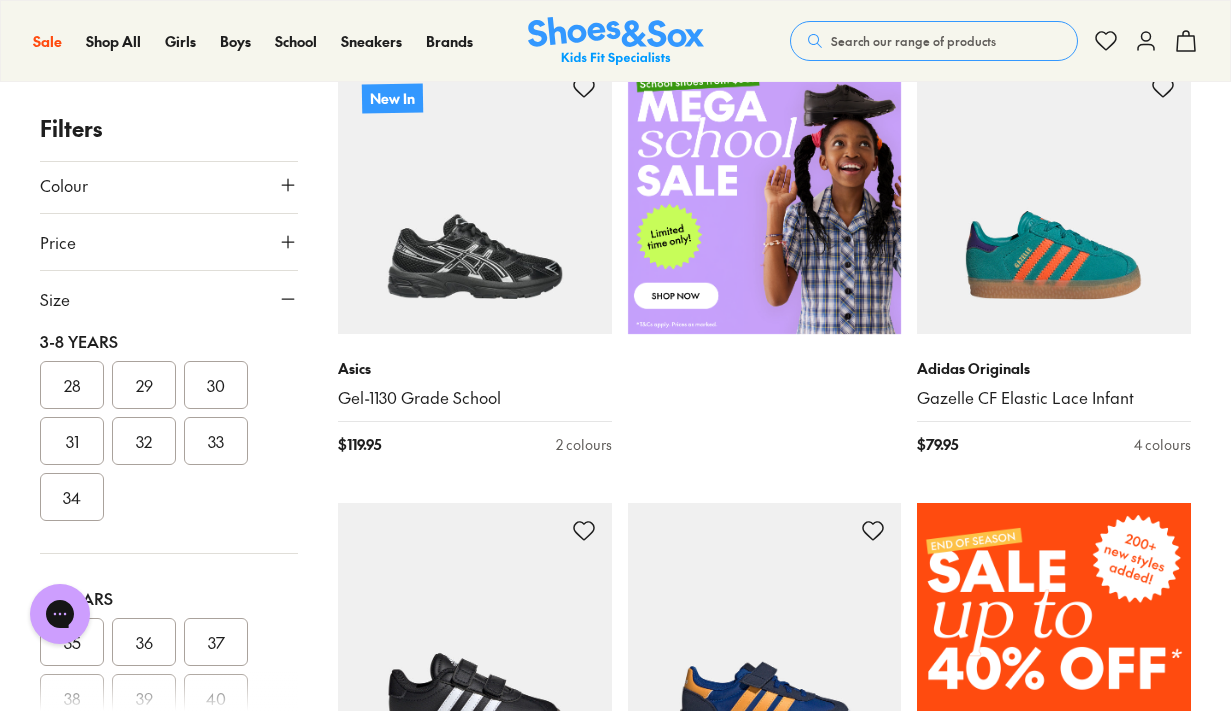 click on "30" at bounding box center (216, 385) 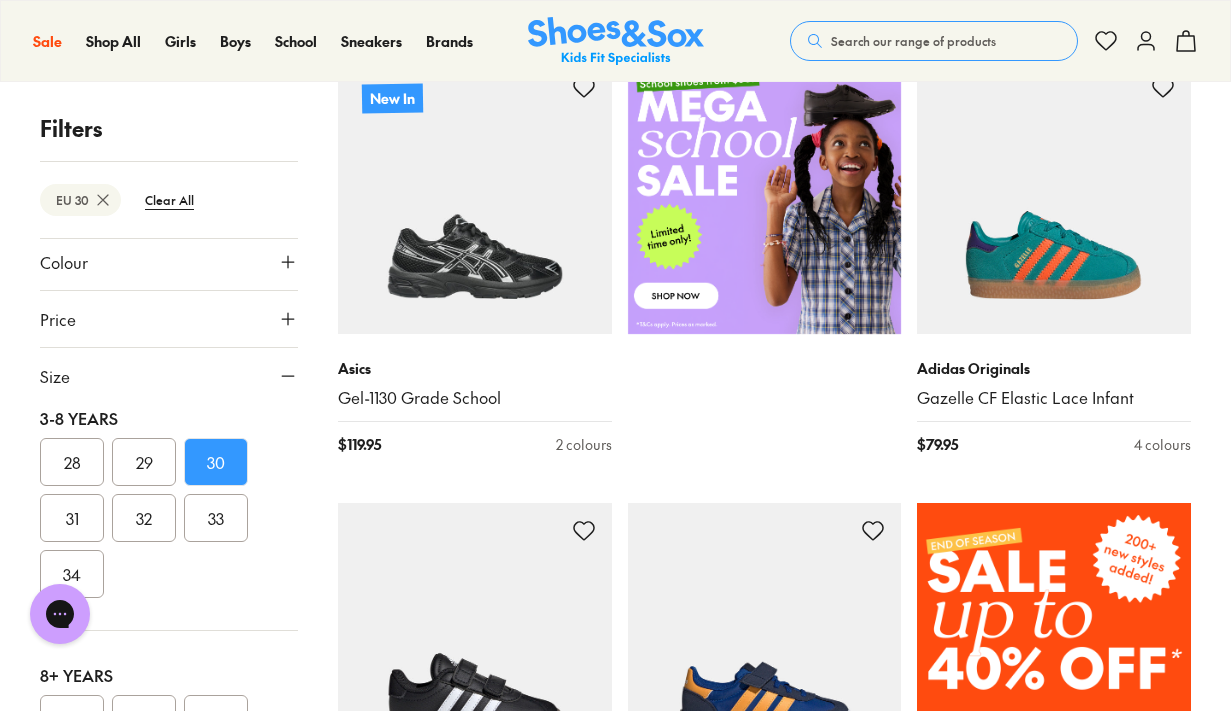 scroll, scrollTop: 111, scrollLeft: 0, axis: vertical 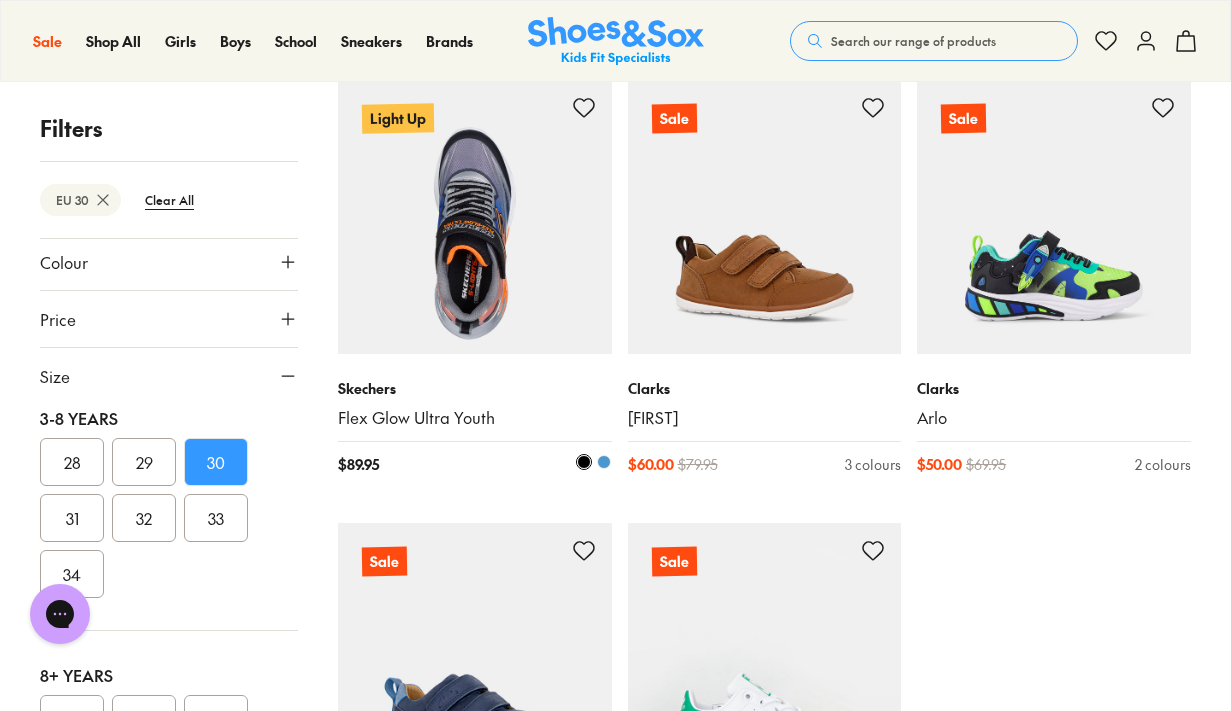 click at bounding box center (604, 462) 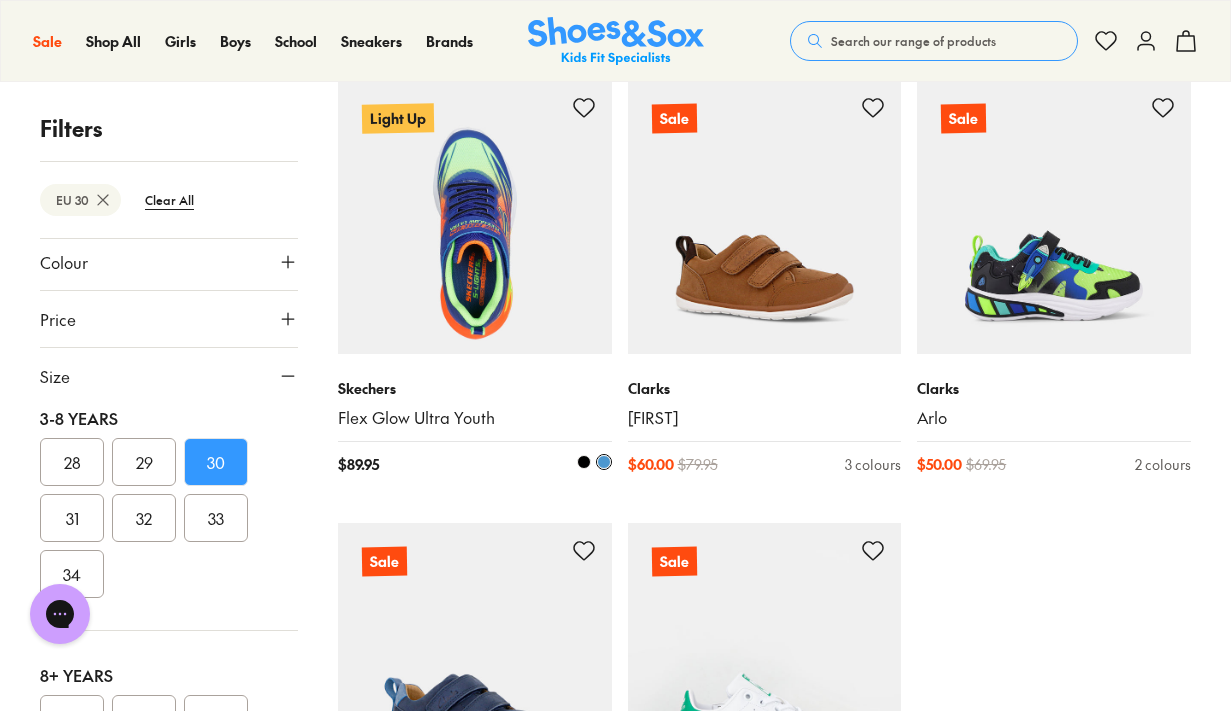 click at bounding box center [584, 462] 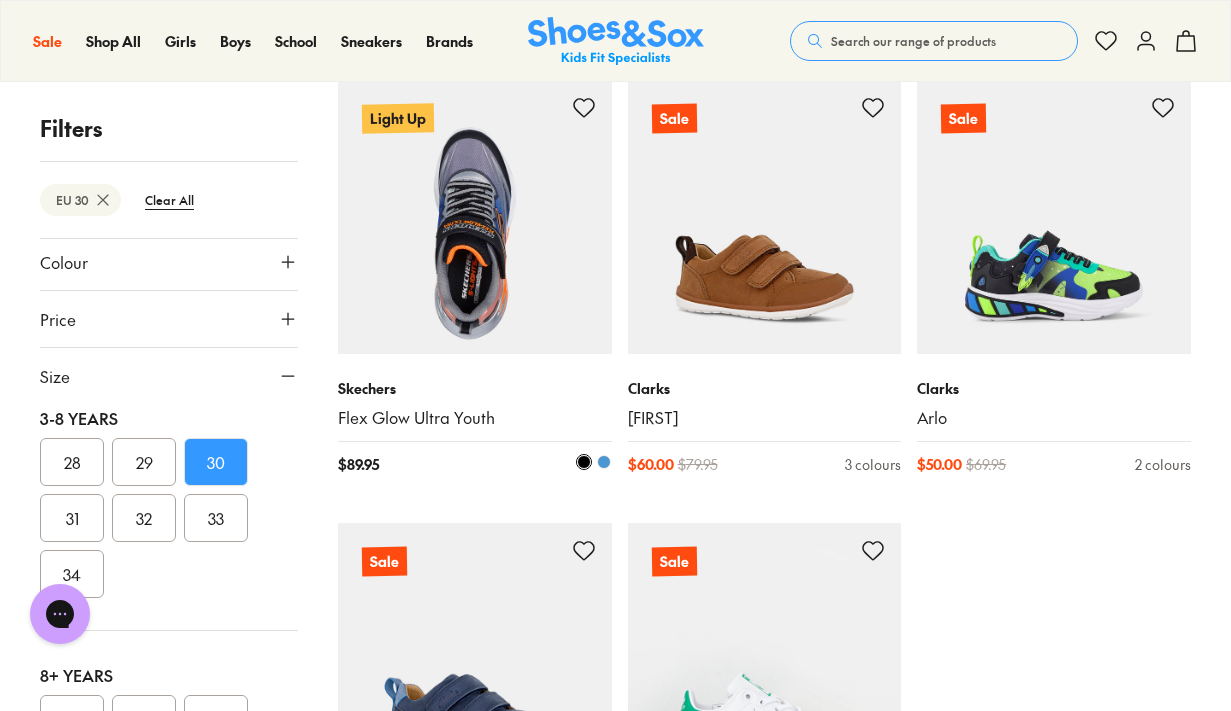 click on "Light Up" at bounding box center [398, 118] 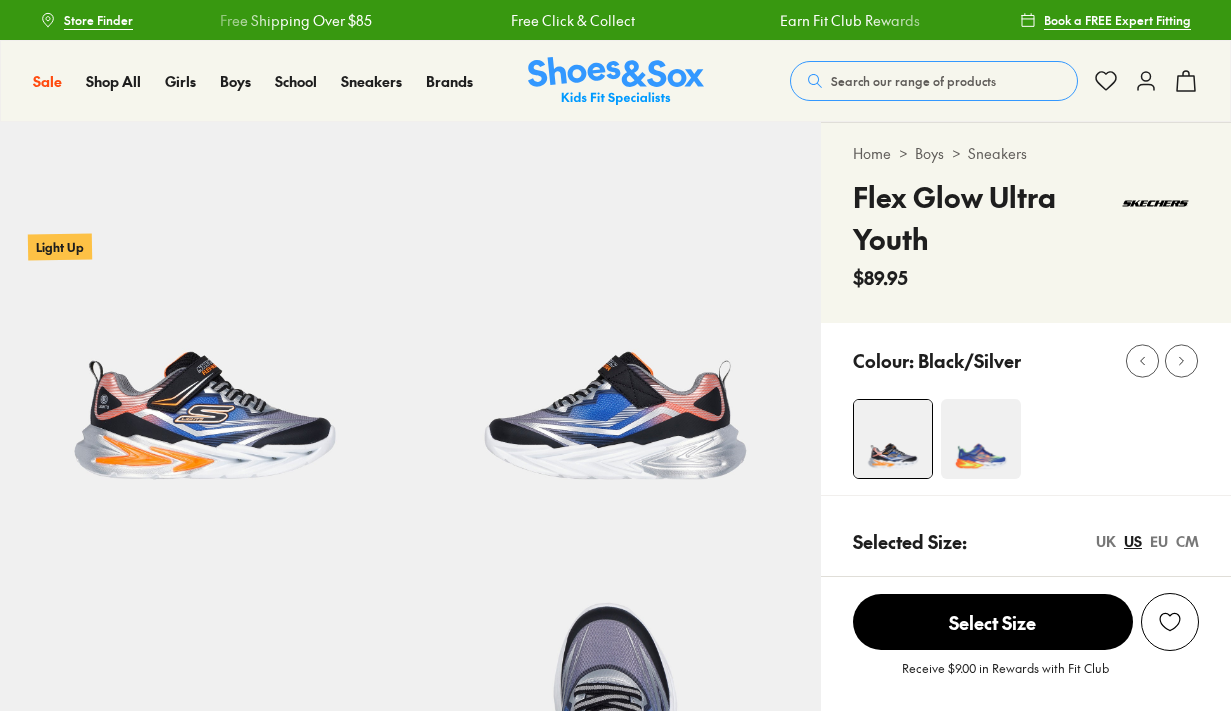 scroll, scrollTop: 0, scrollLeft: 0, axis: both 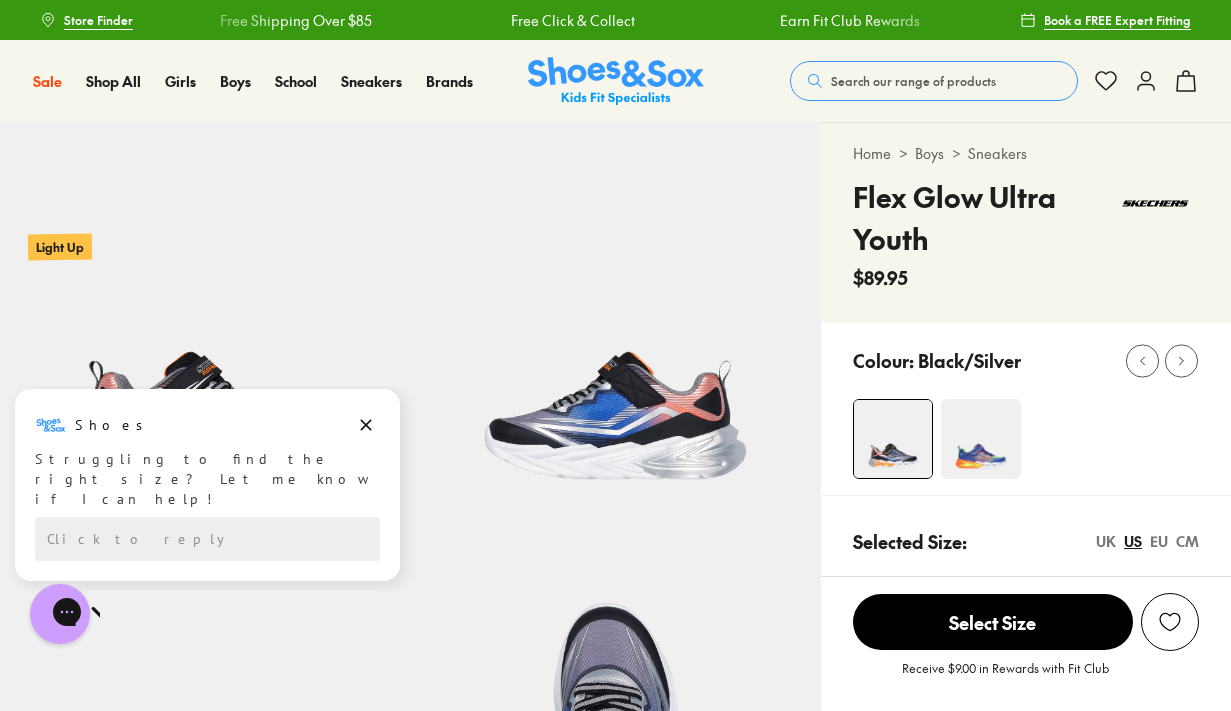 click on "Search our range of products" at bounding box center [913, 81] 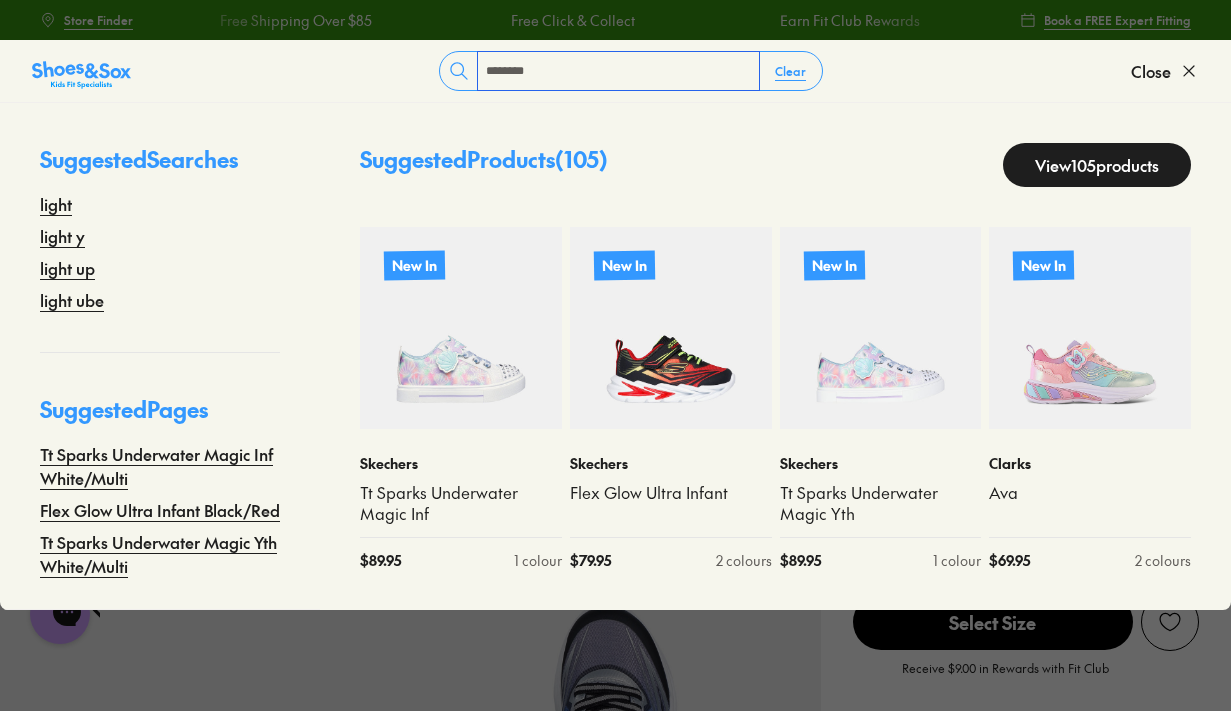 type on "********" 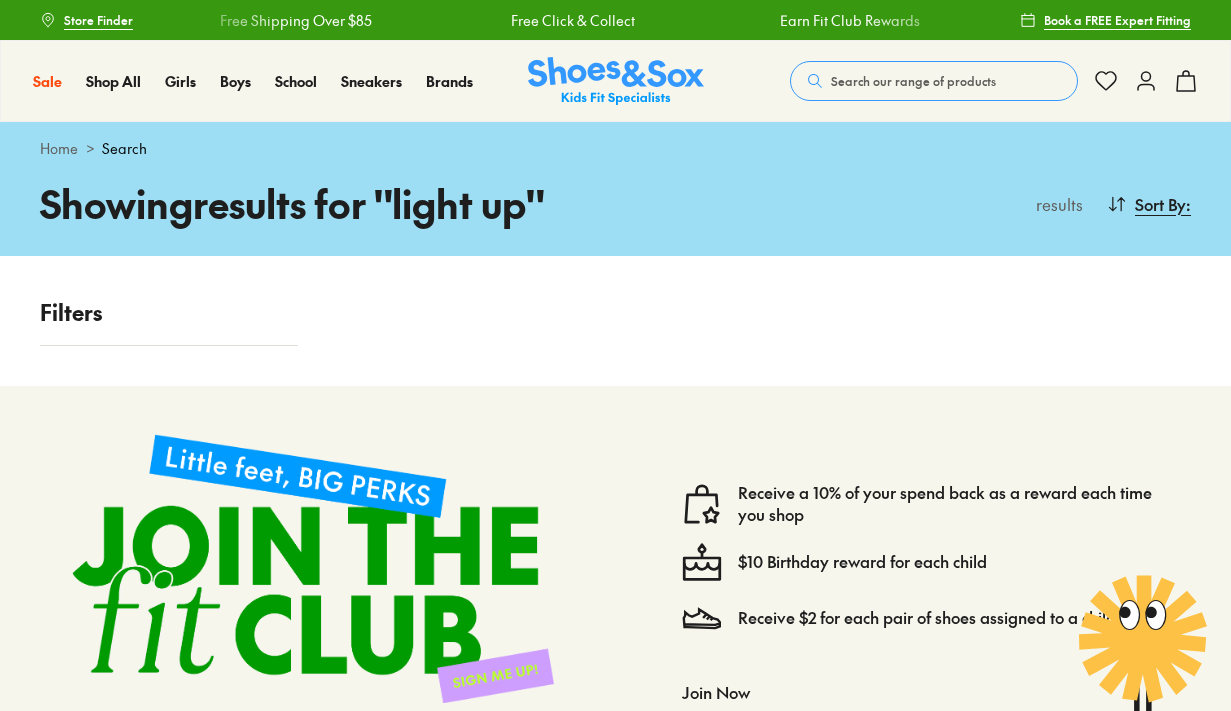 scroll, scrollTop: 0, scrollLeft: 0, axis: both 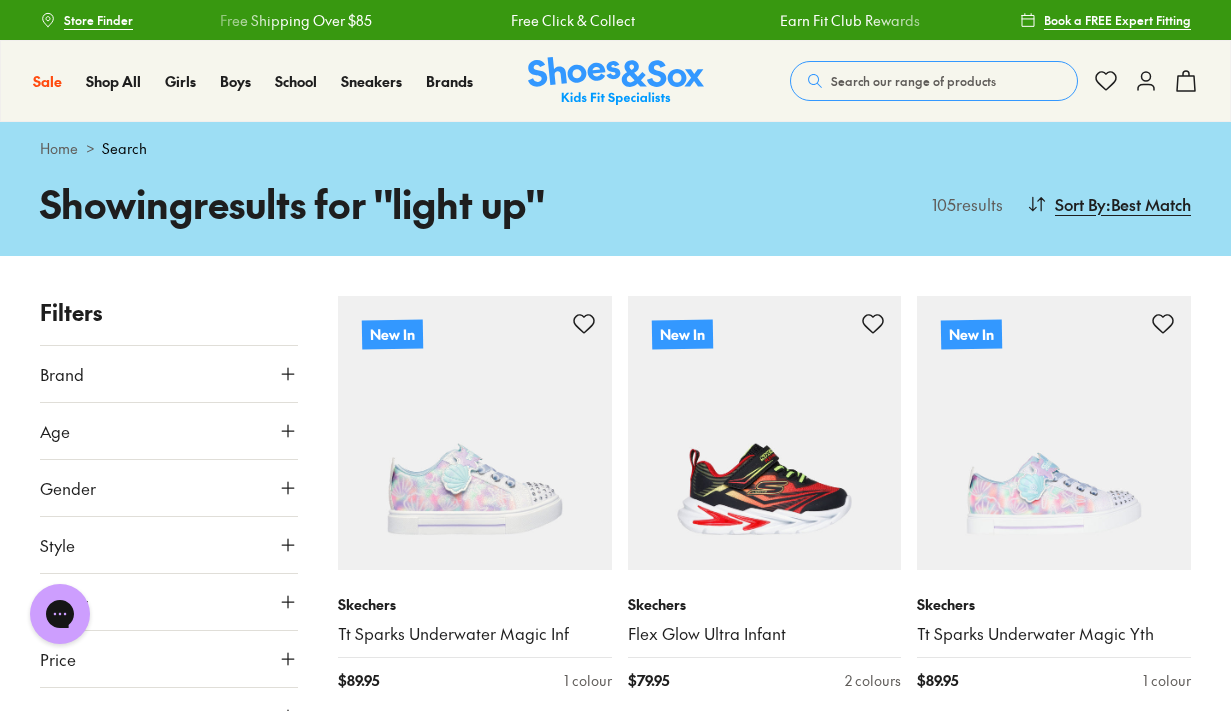 click 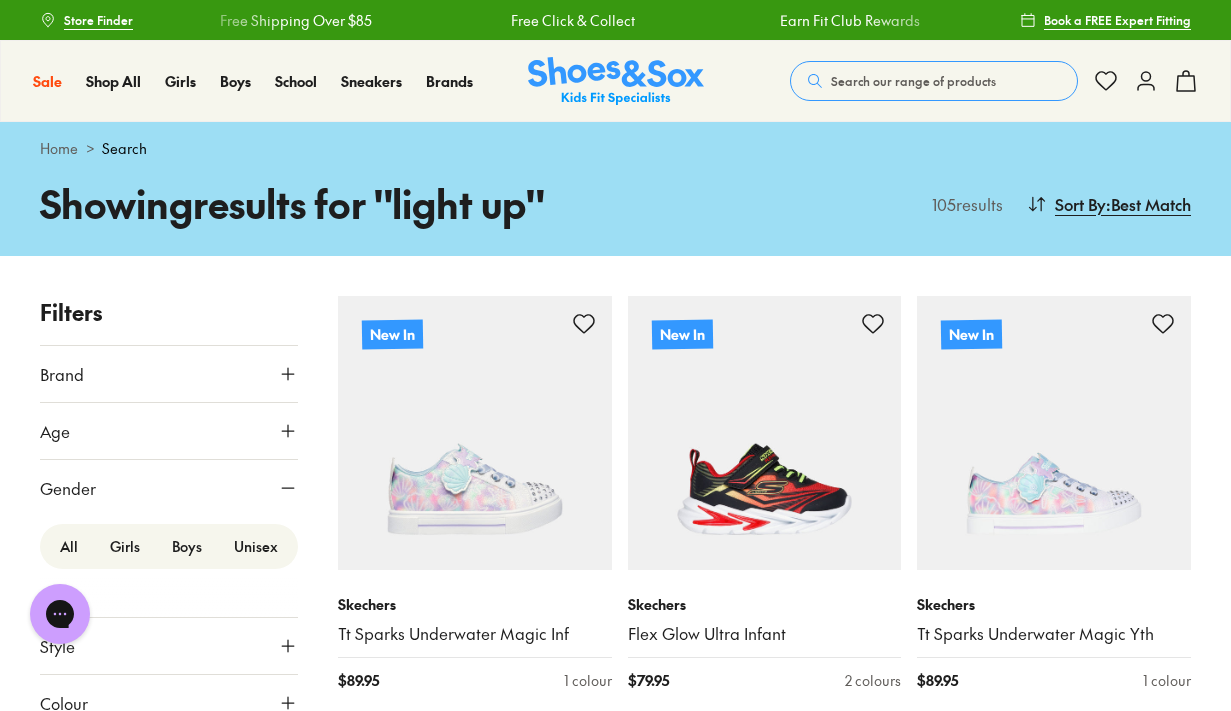 click on "Boys" at bounding box center (187, 546) 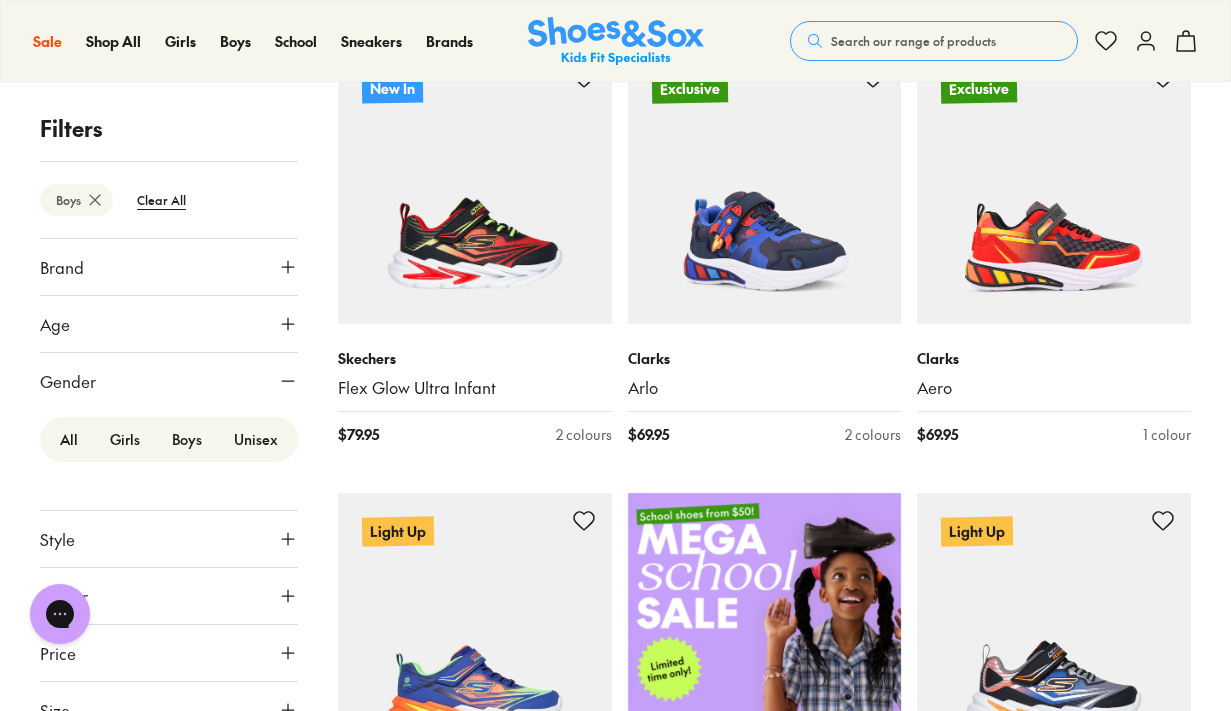 scroll, scrollTop: 274, scrollLeft: 0, axis: vertical 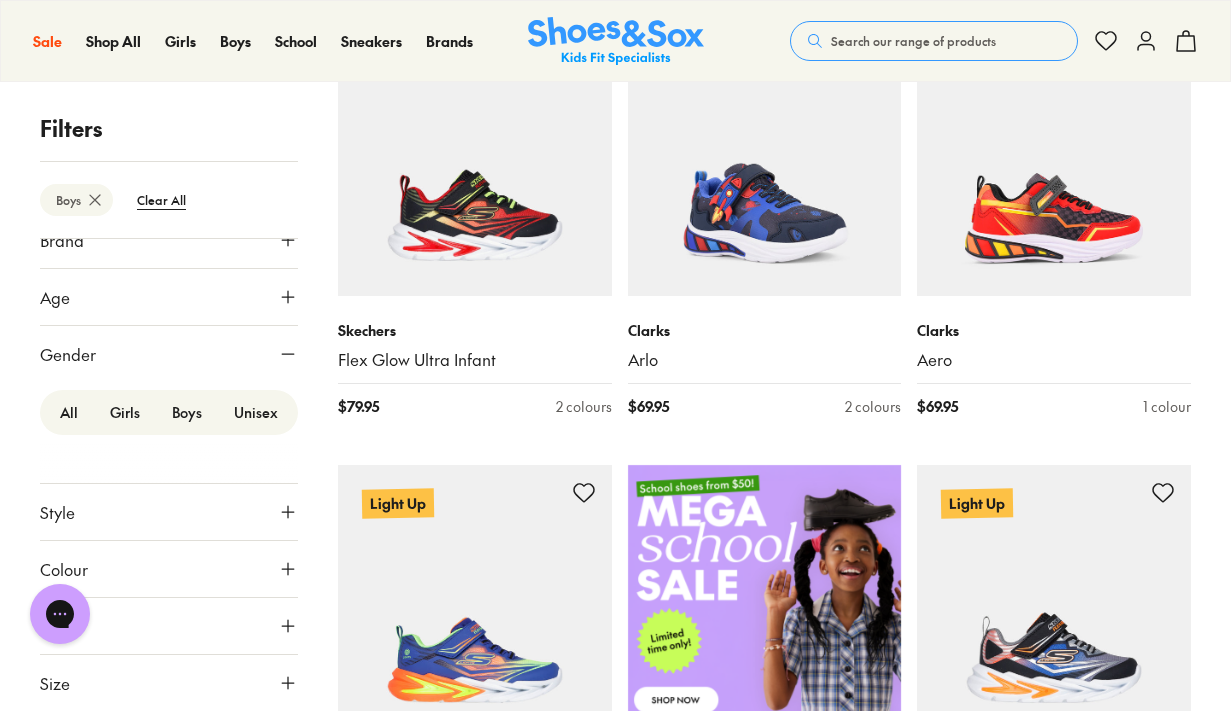 click 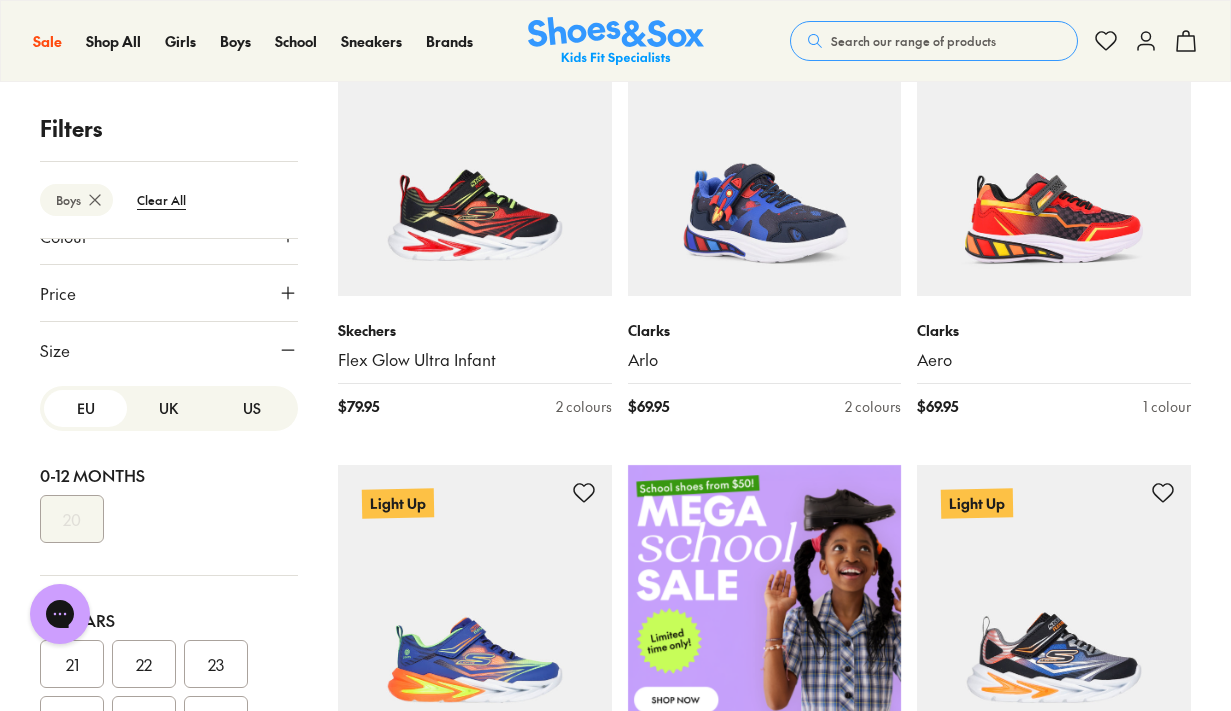 scroll, scrollTop: 411, scrollLeft: 0, axis: vertical 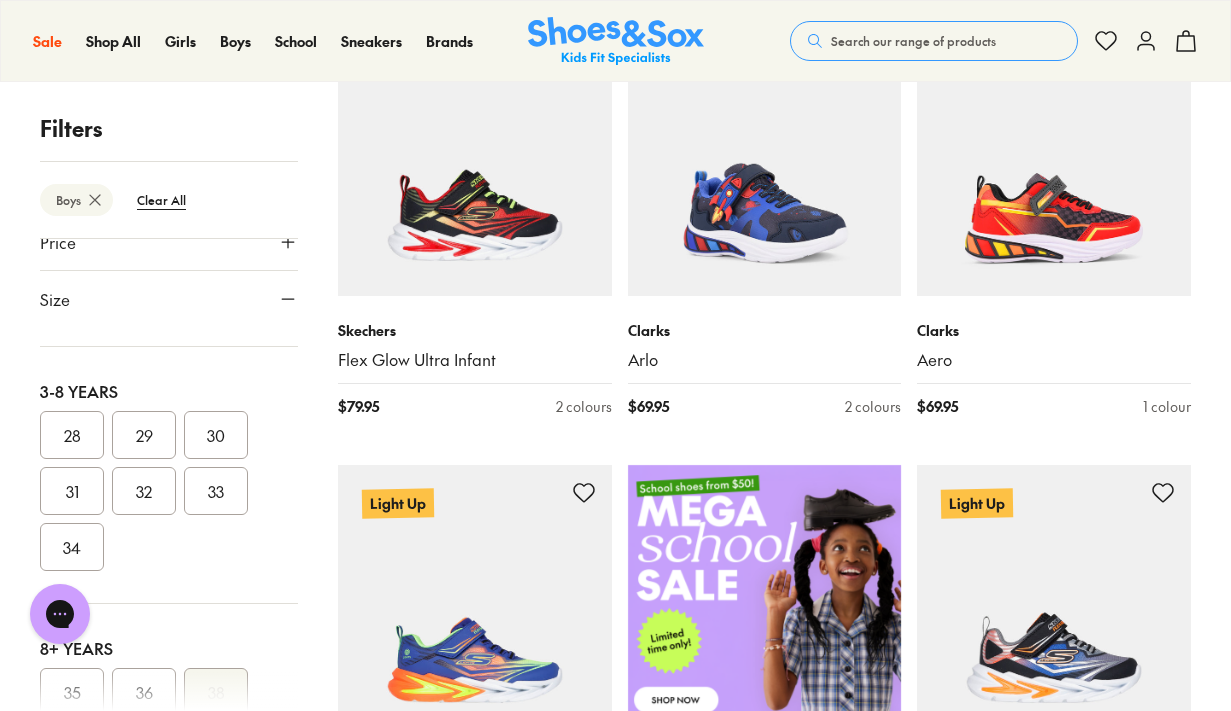 click on "30" at bounding box center (216, 435) 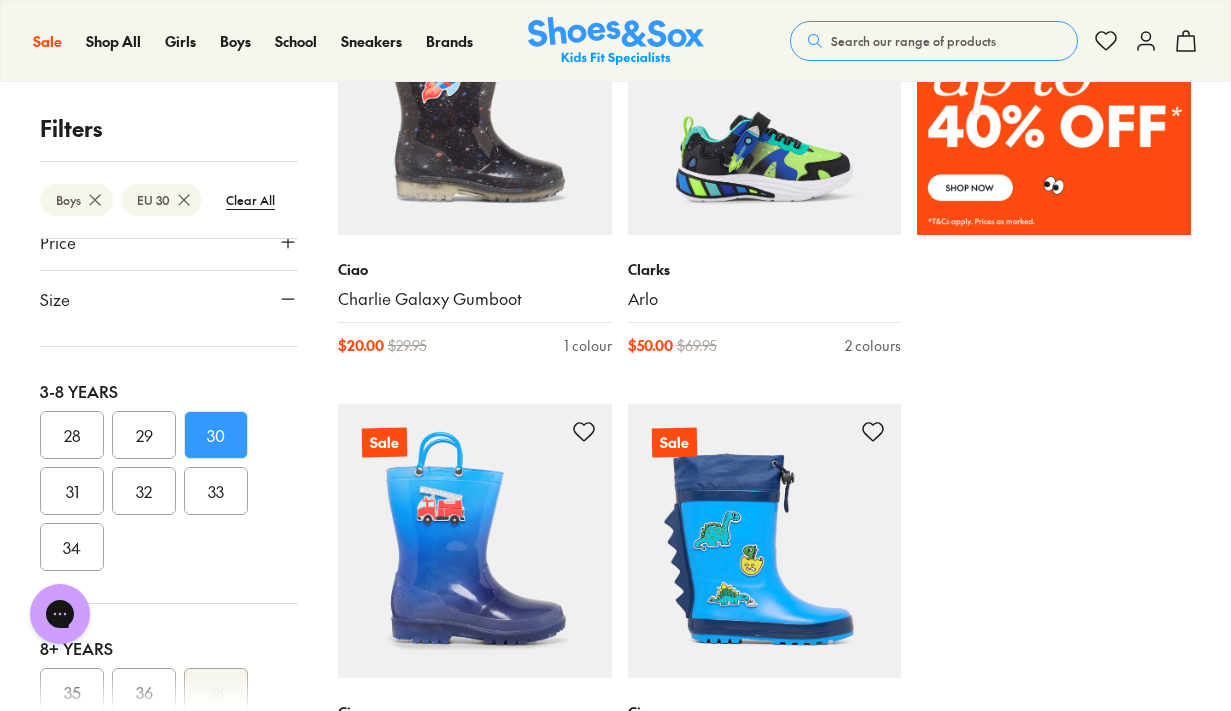 scroll, scrollTop: 1225, scrollLeft: 0, axis: vertical 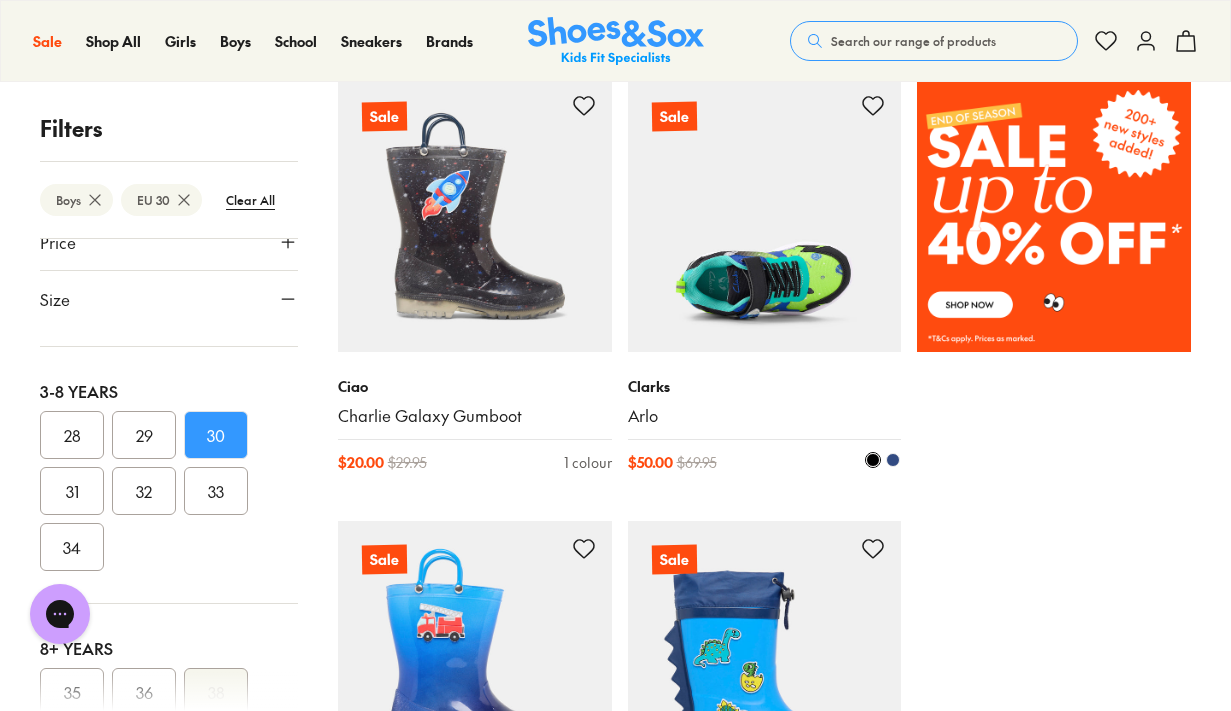 click at bounding box center (765, 215) 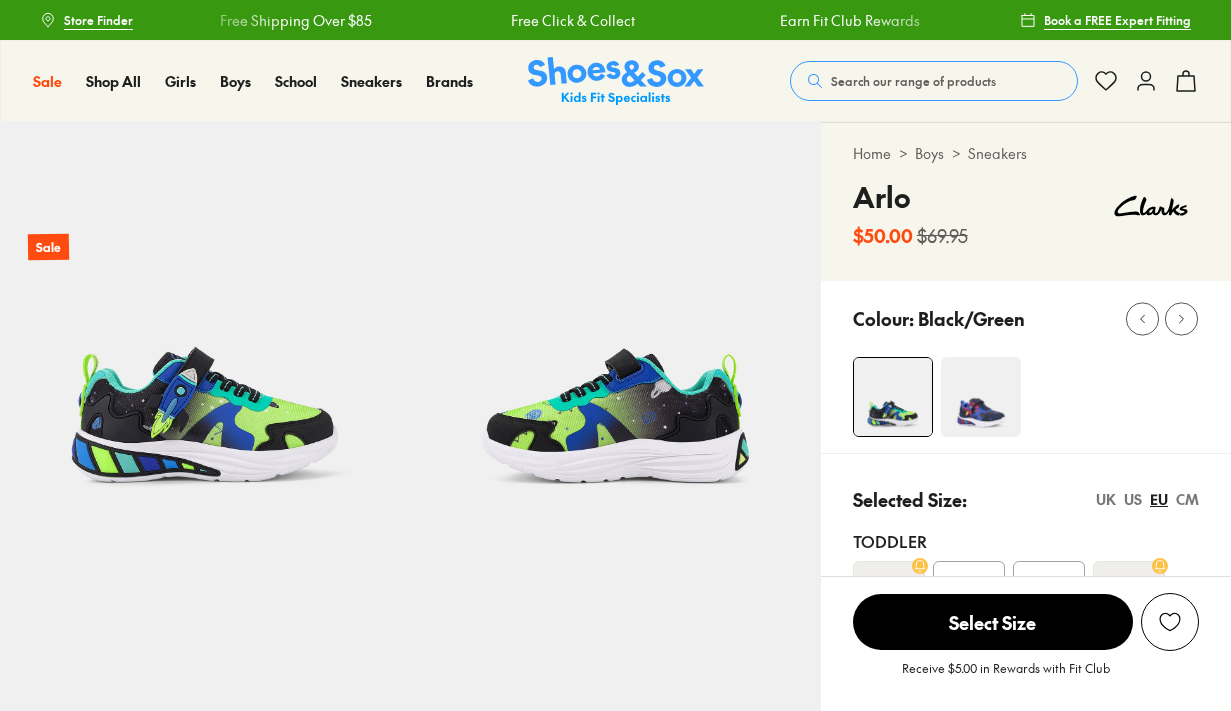 scroll, scrollTop: 0, scrollLeft: 0, axis: both 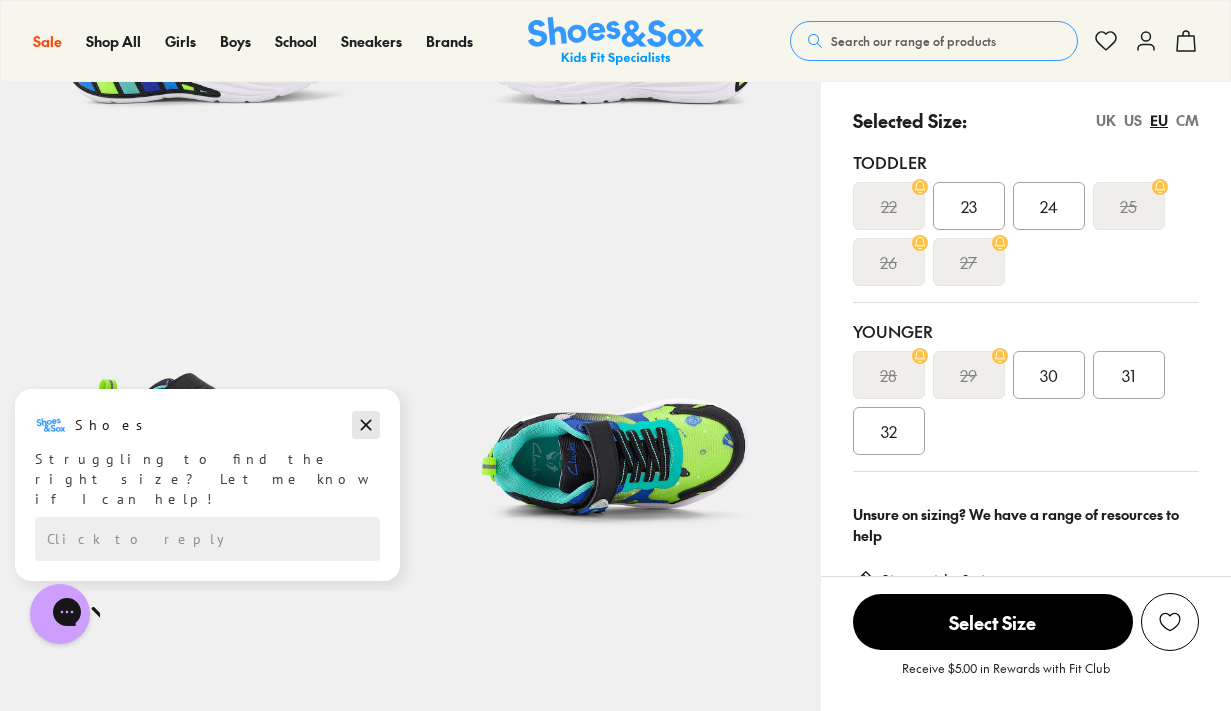 click 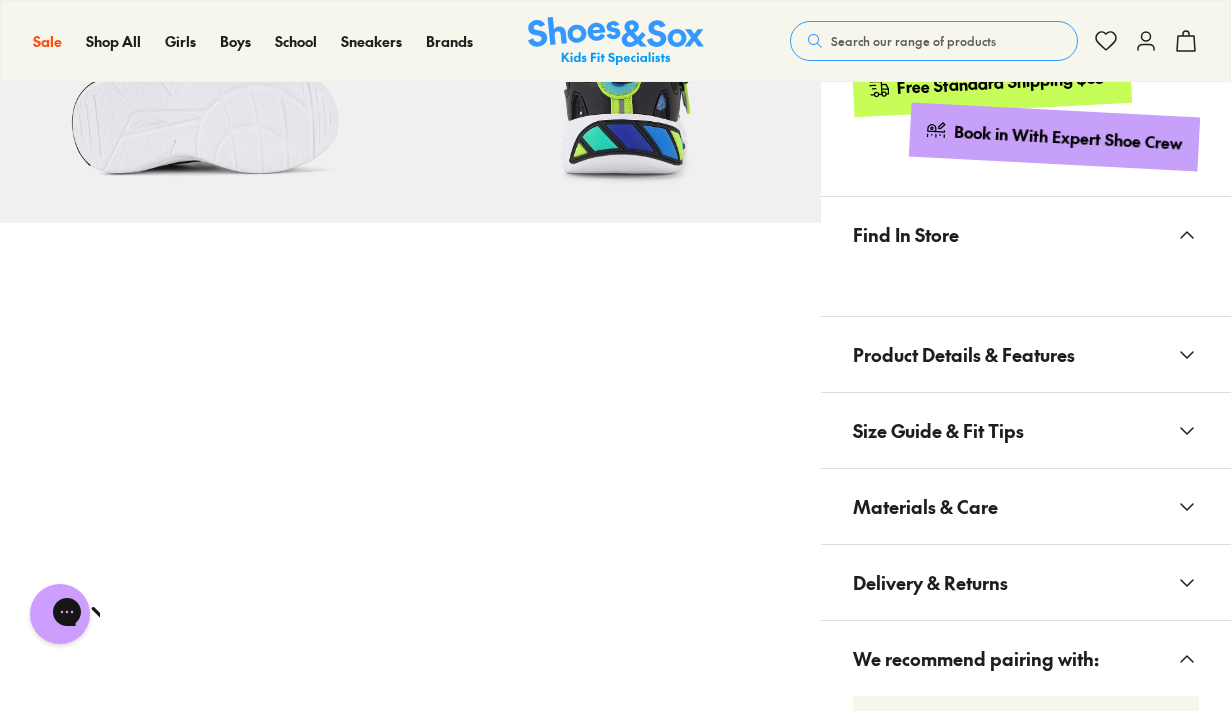 scroll, scrollTop: 1133, scrollLeft: 0, axis: vertical 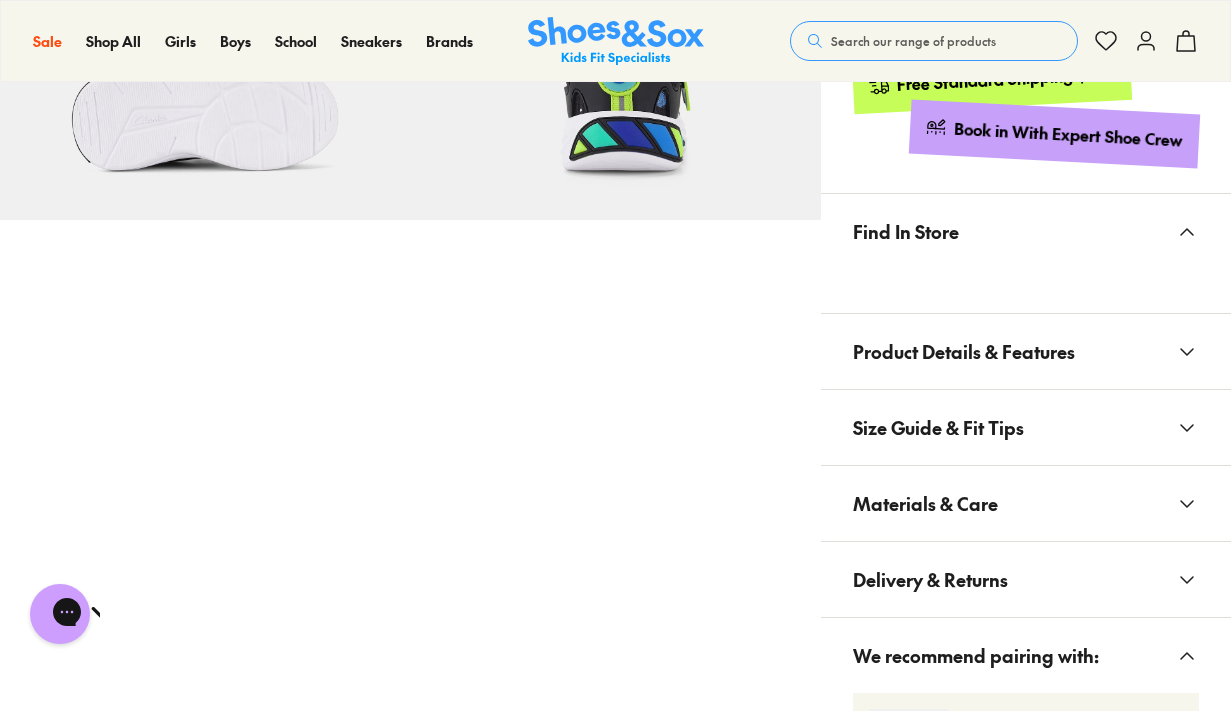 click 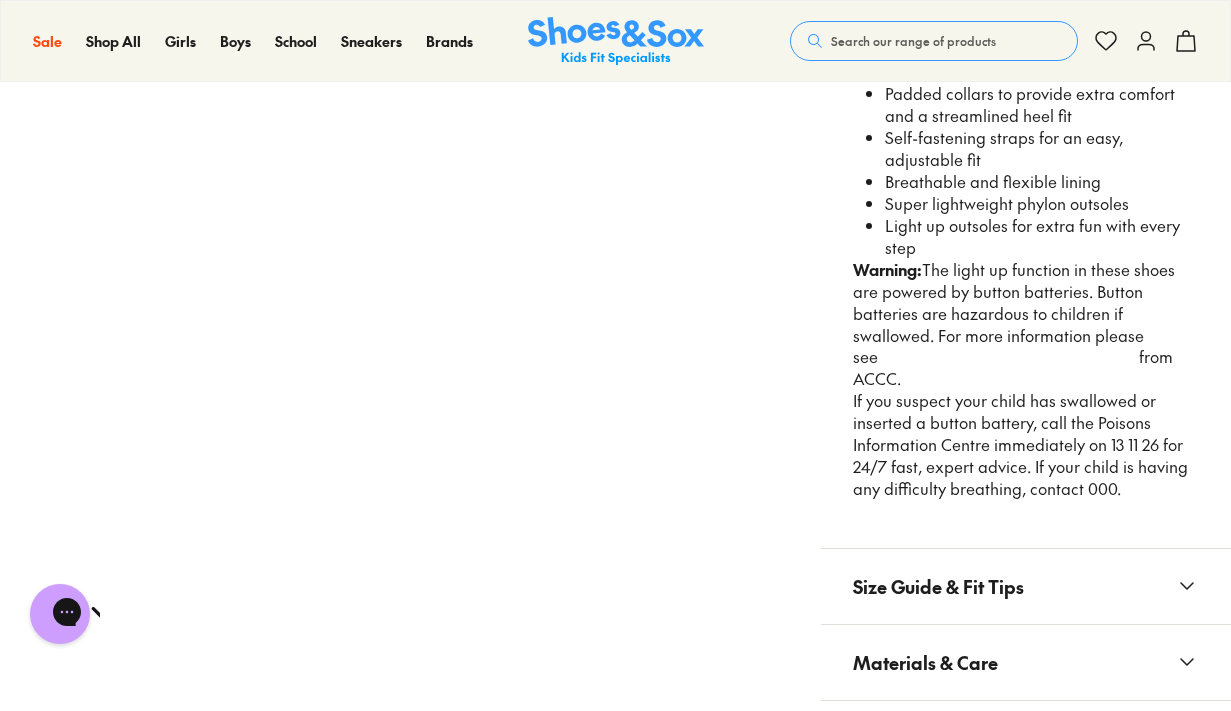 scroll, scrollTop: 0, scrollLeft: 0, axis: both 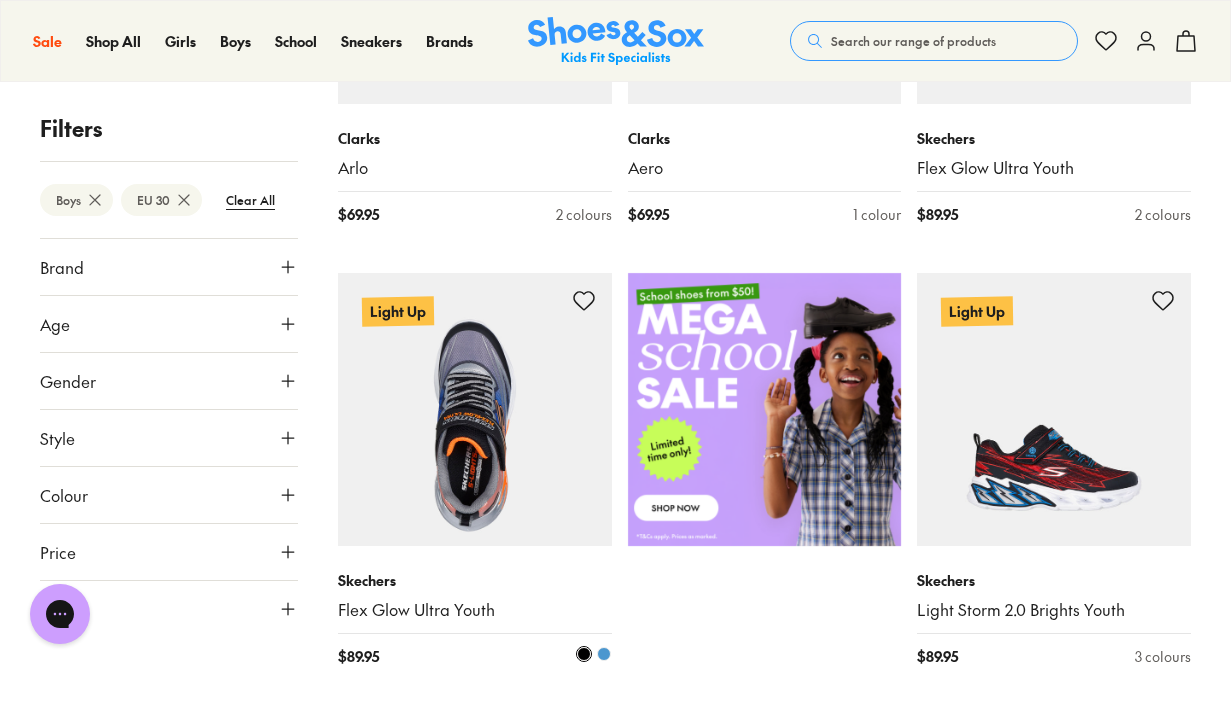 click at bounding box center [475, 410] 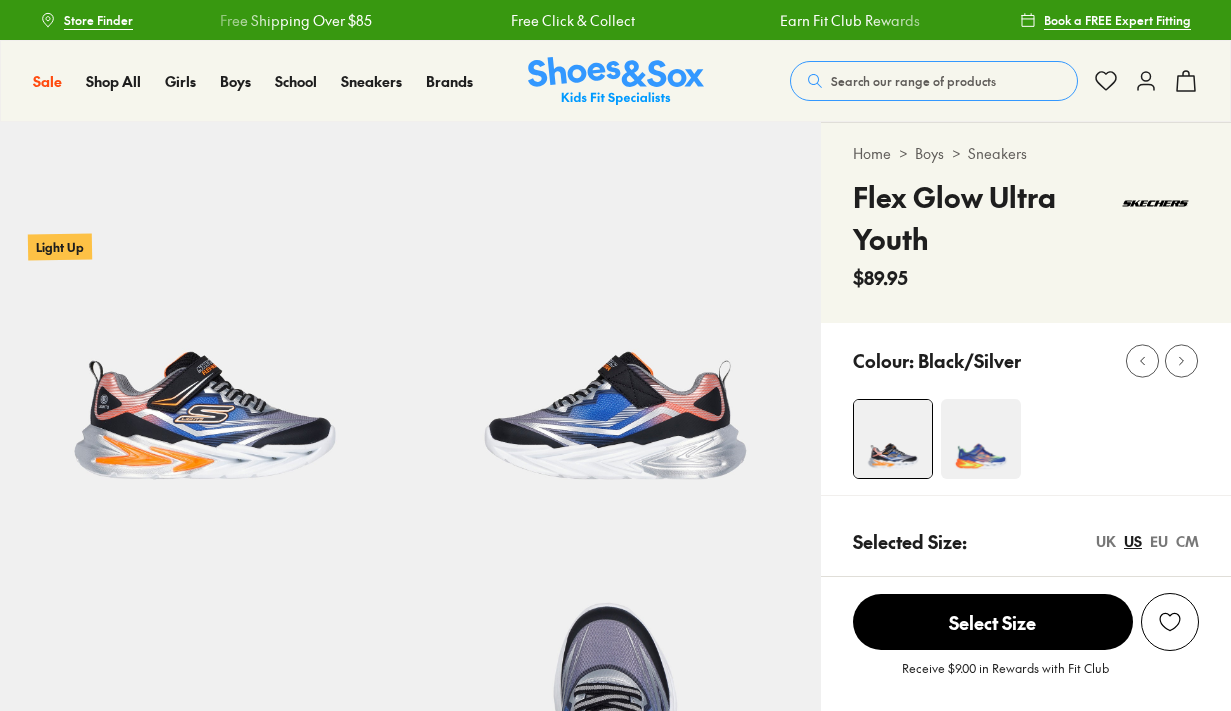 select on "*" 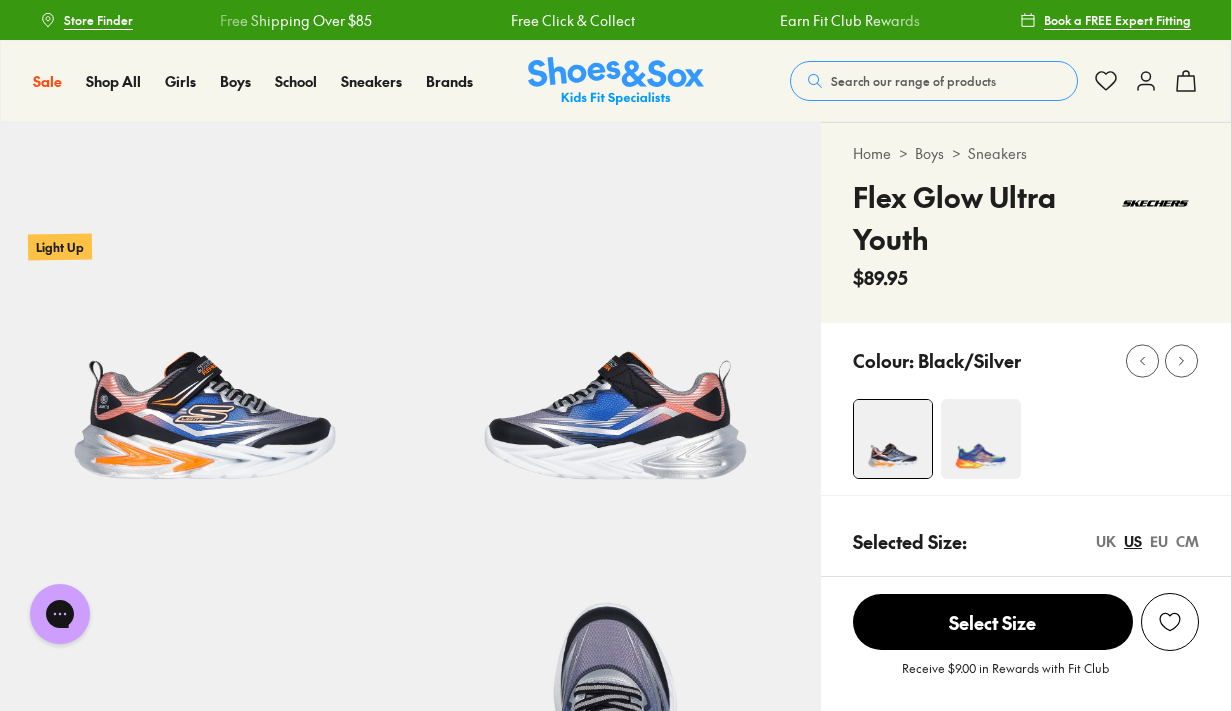 scroll, scrollTop: 0, scrollLeft: 0, axis: both 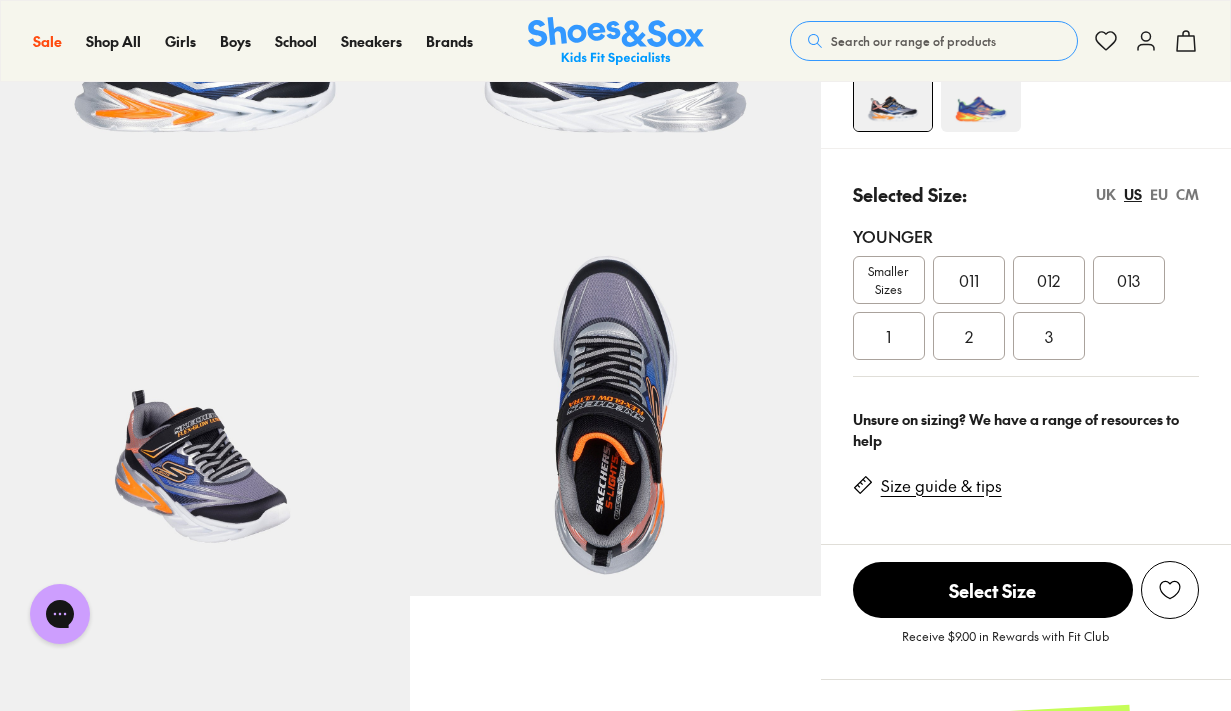 click 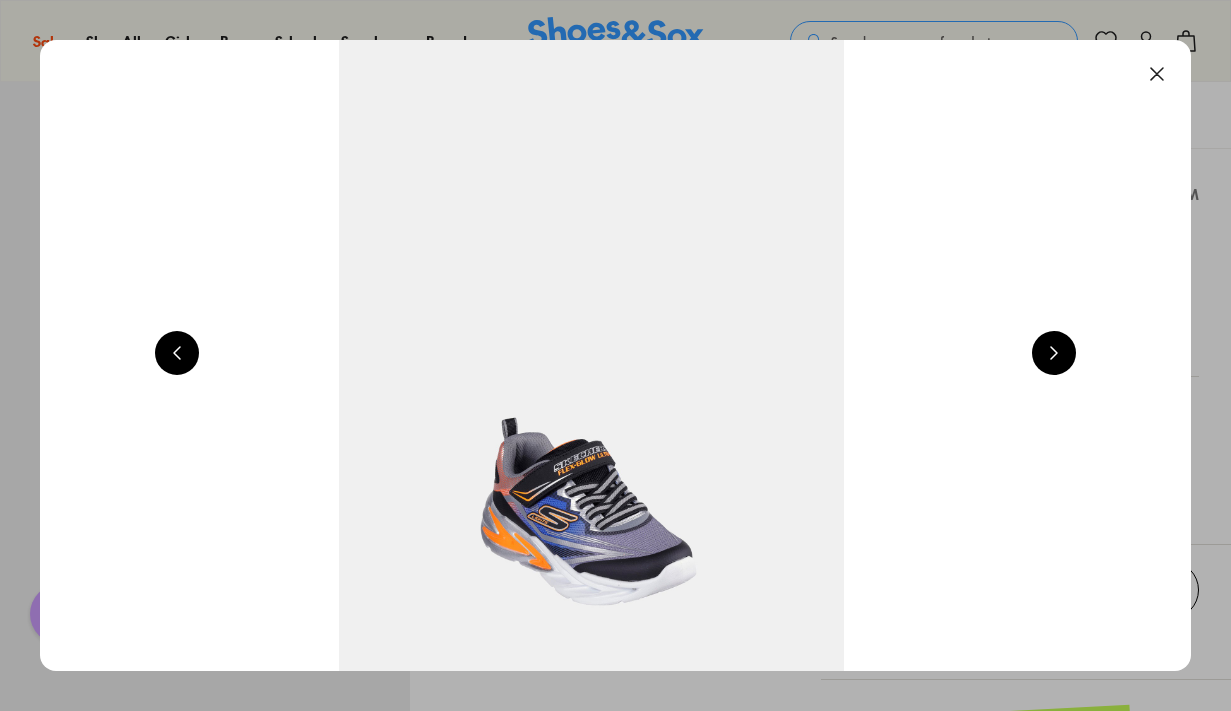 click at bounding box center [1054, 353] 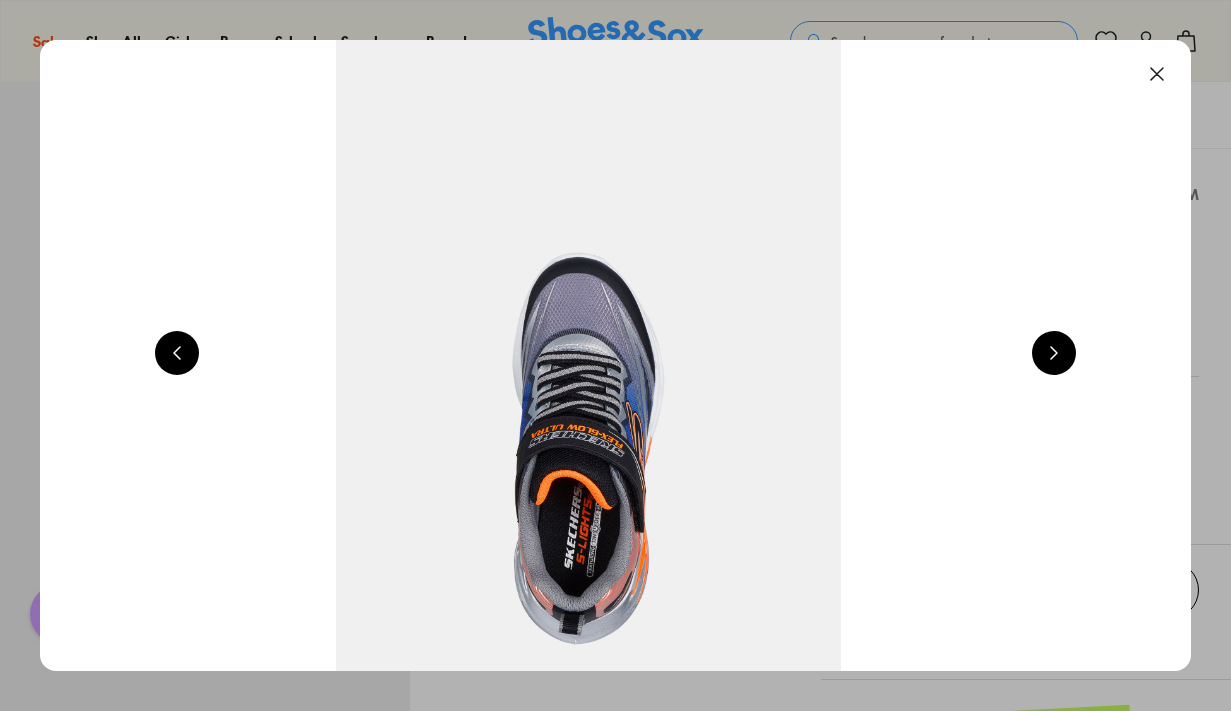 scroll, scrollTop: 0, scrollLeft: 4636, axis: horizontal 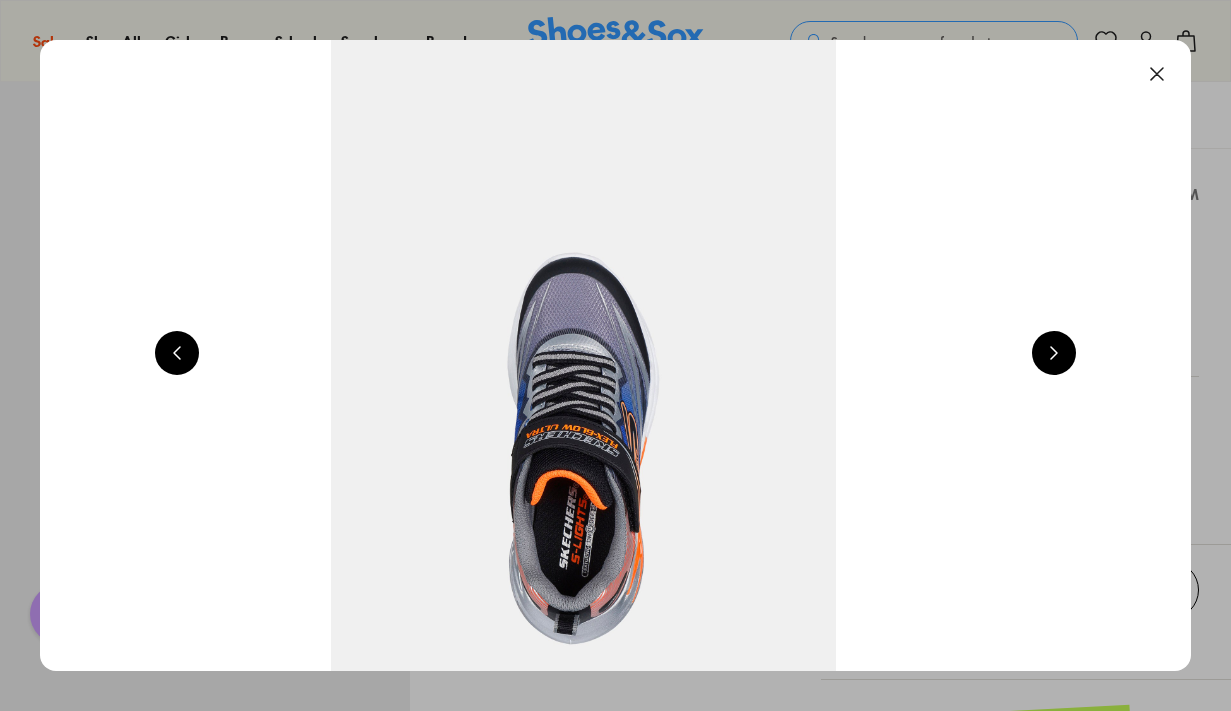 click at bounding box center [177, 353] 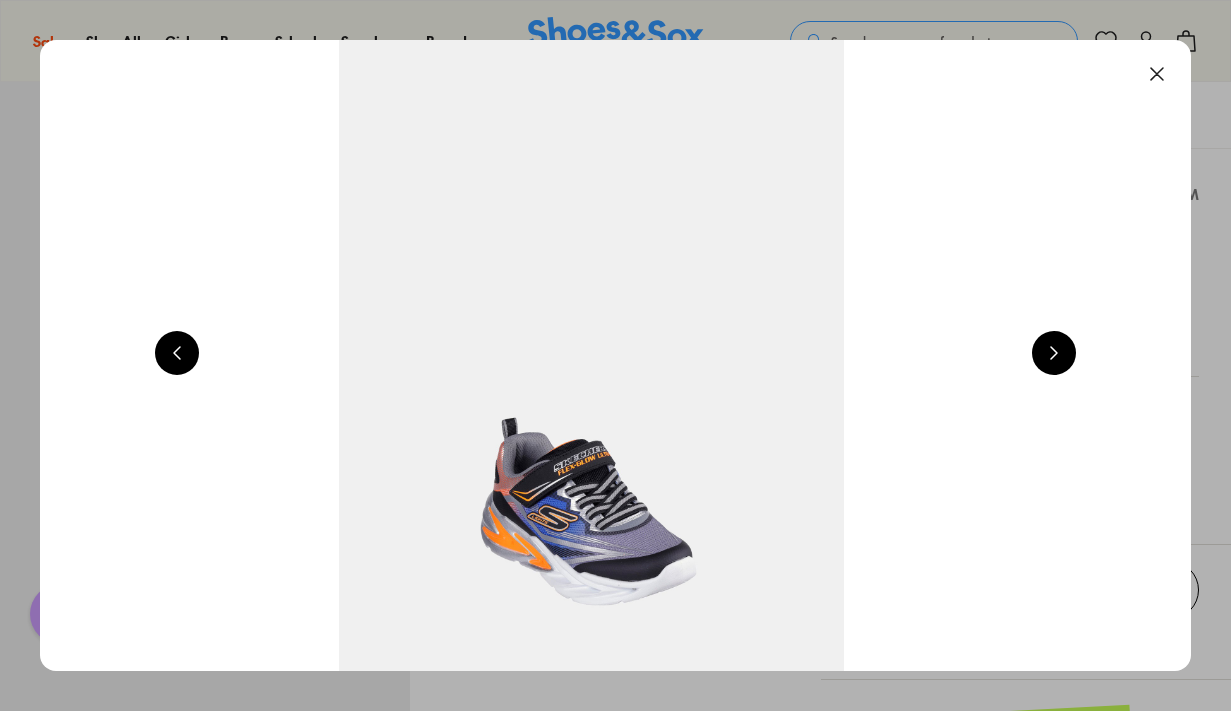 click at bounding box center (177, 353) 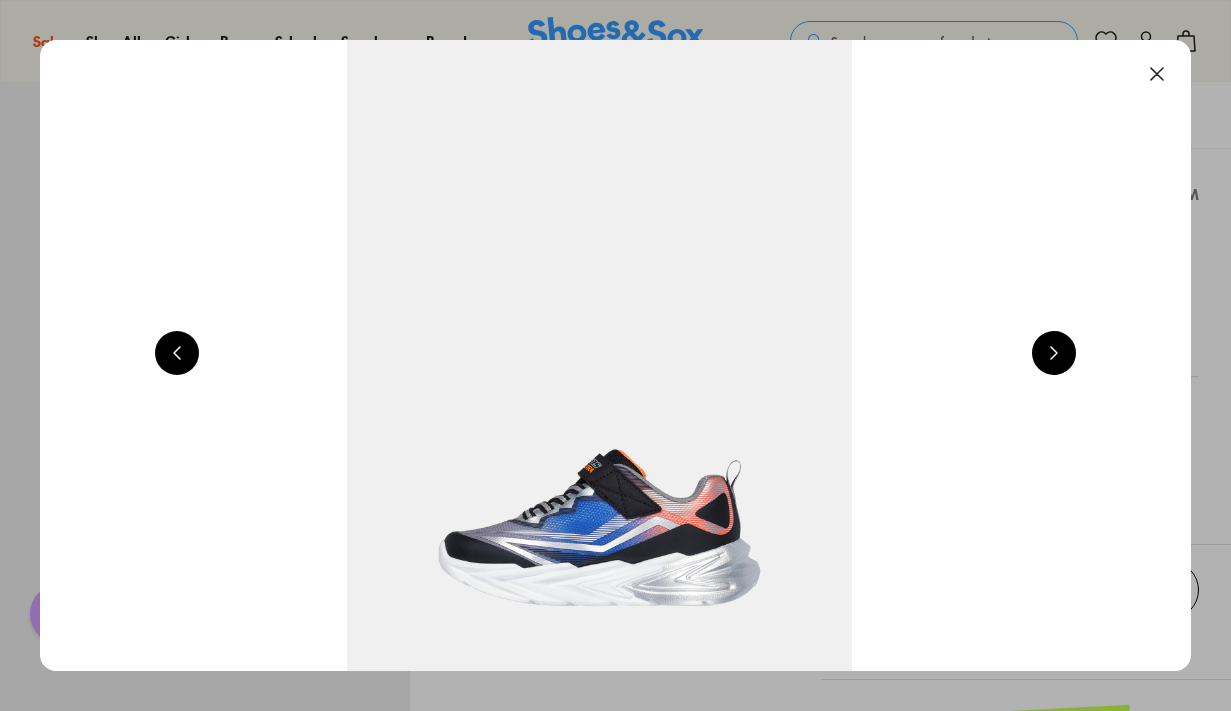 click at bounding box center (177, 353) 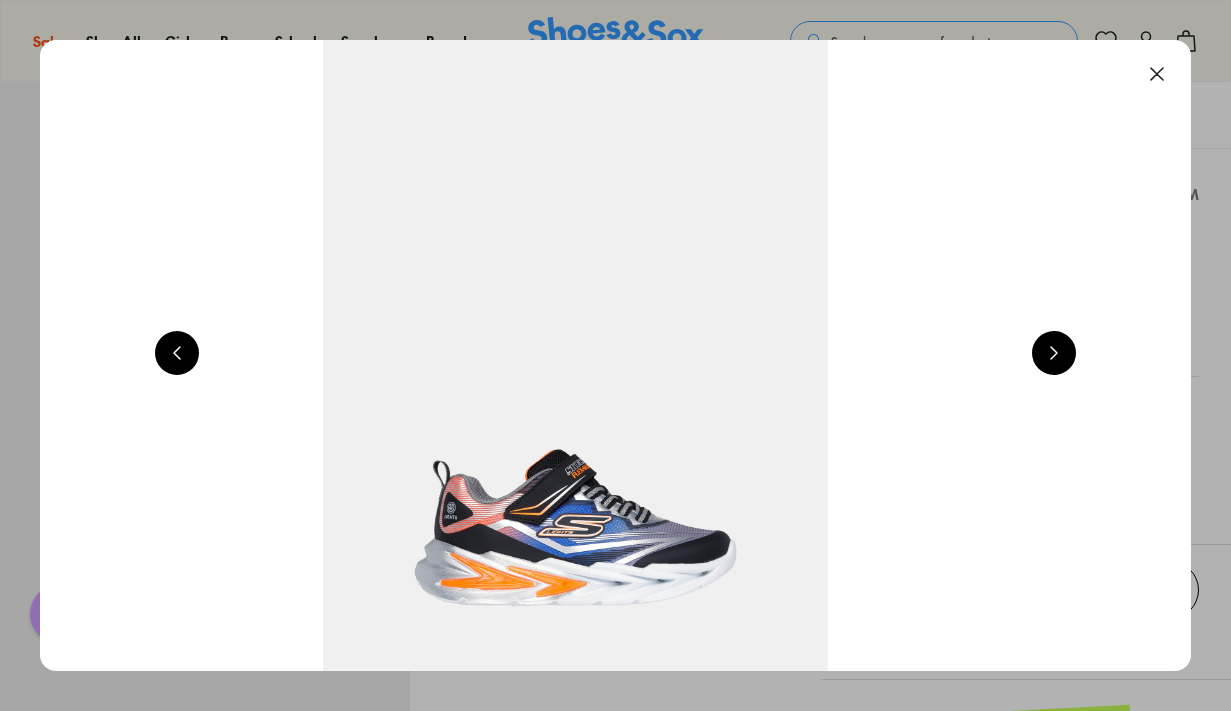 scroll, scrollTop: 0, scrollLeft: 1159, axis: horizontal 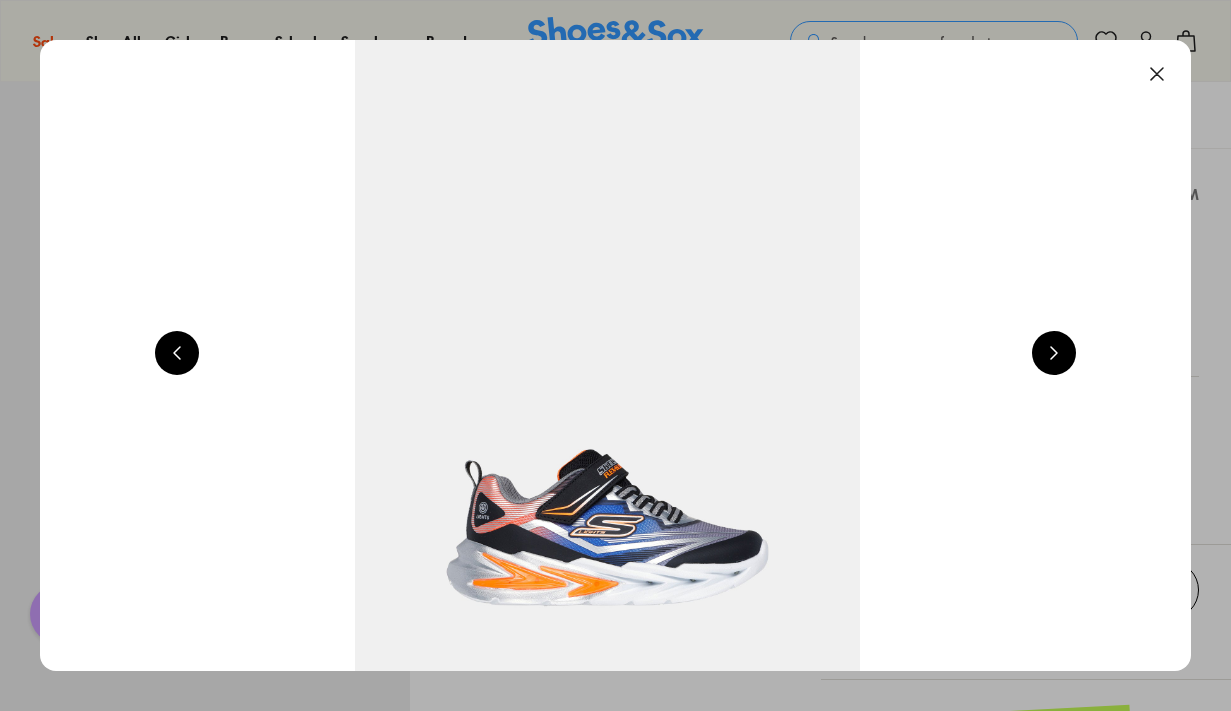 click at bounding box center [177, 353] 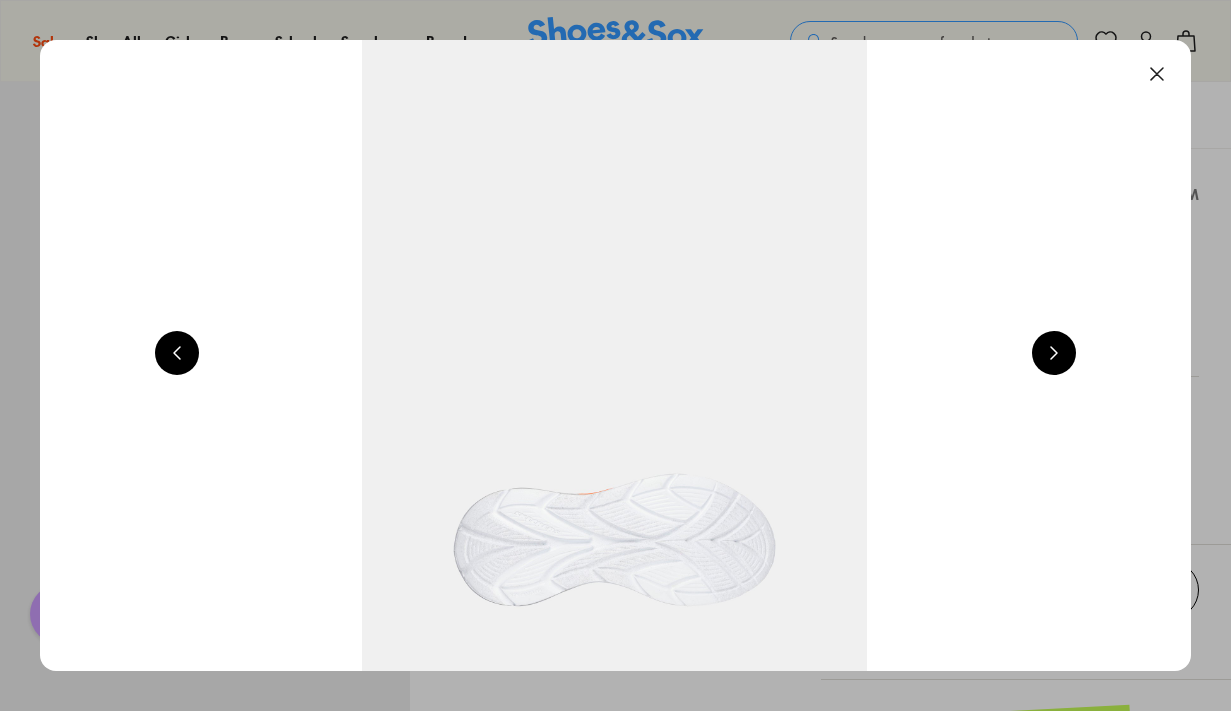 scroll, scrollTop: 0, scrollLeft: 0, axis: both 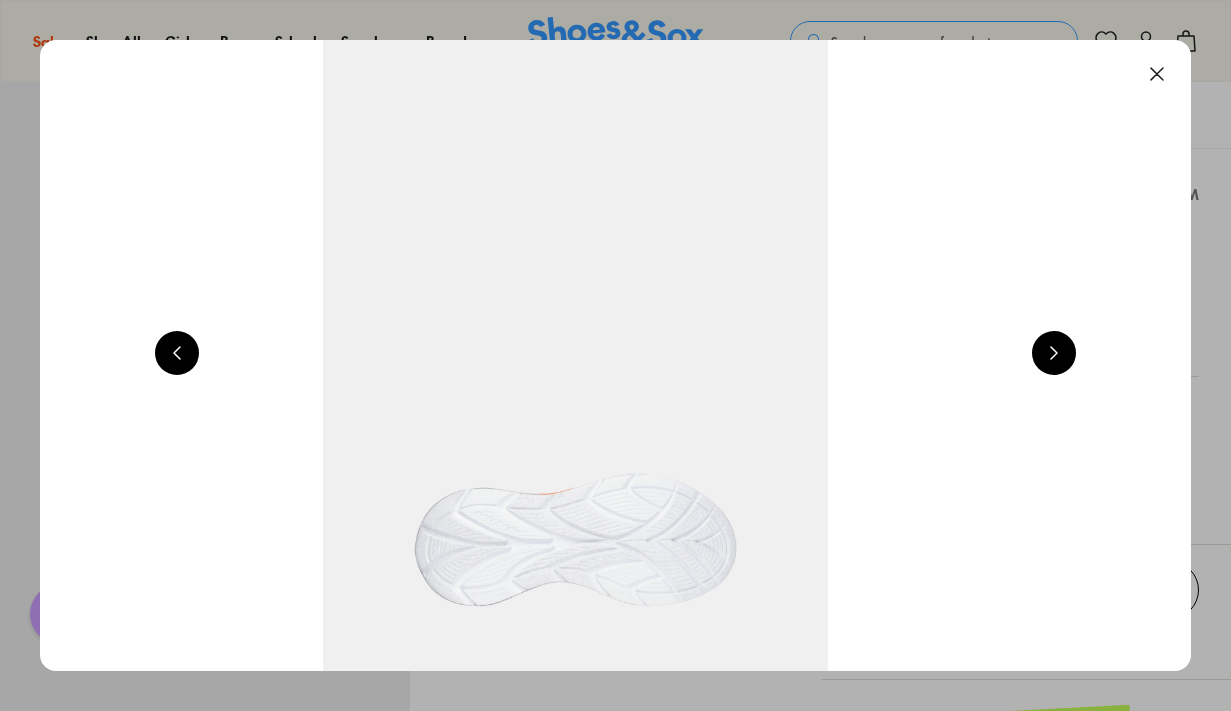 click at bounding box center (177, 353) 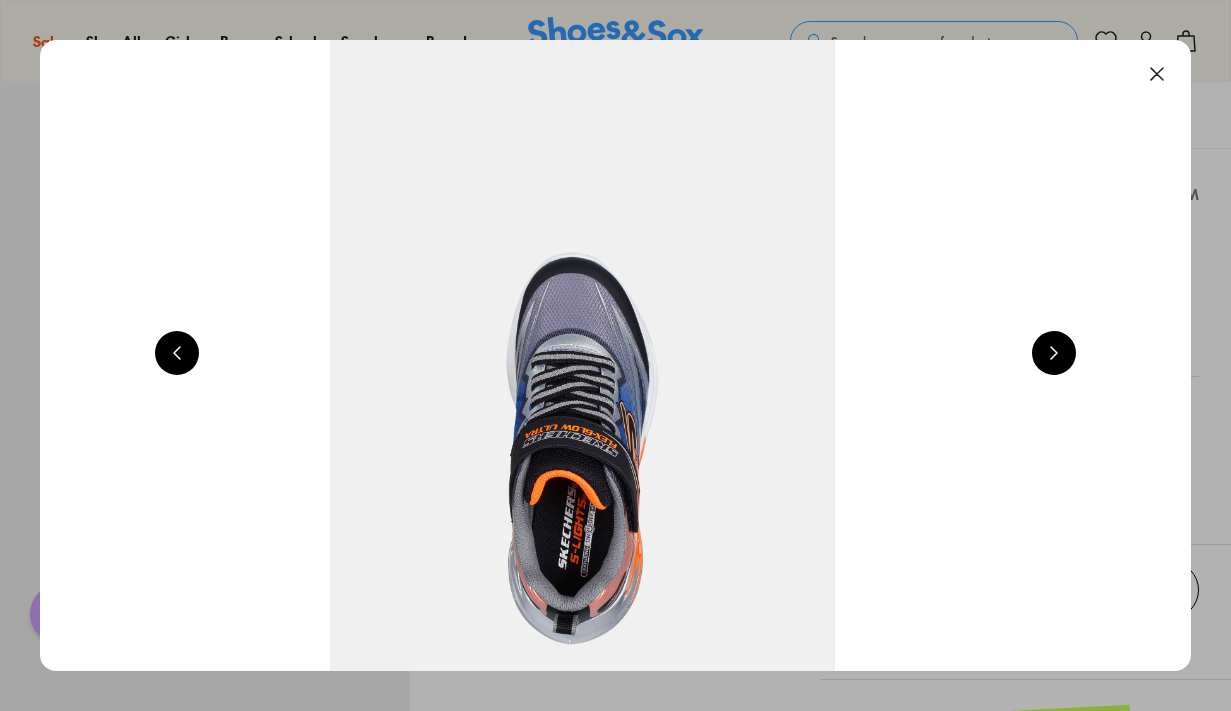 scroll, scrollTop: 0, scrollLeft: 4636, axis: horizontal 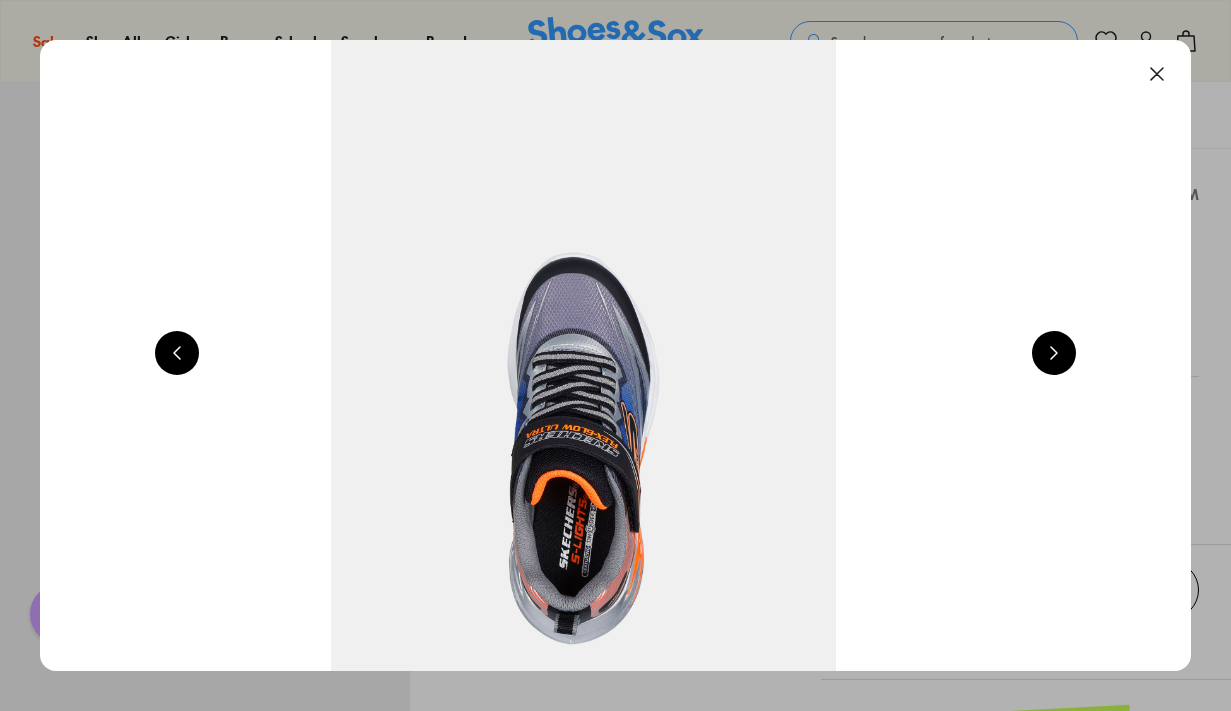 click at bounding box center (1157, 74) 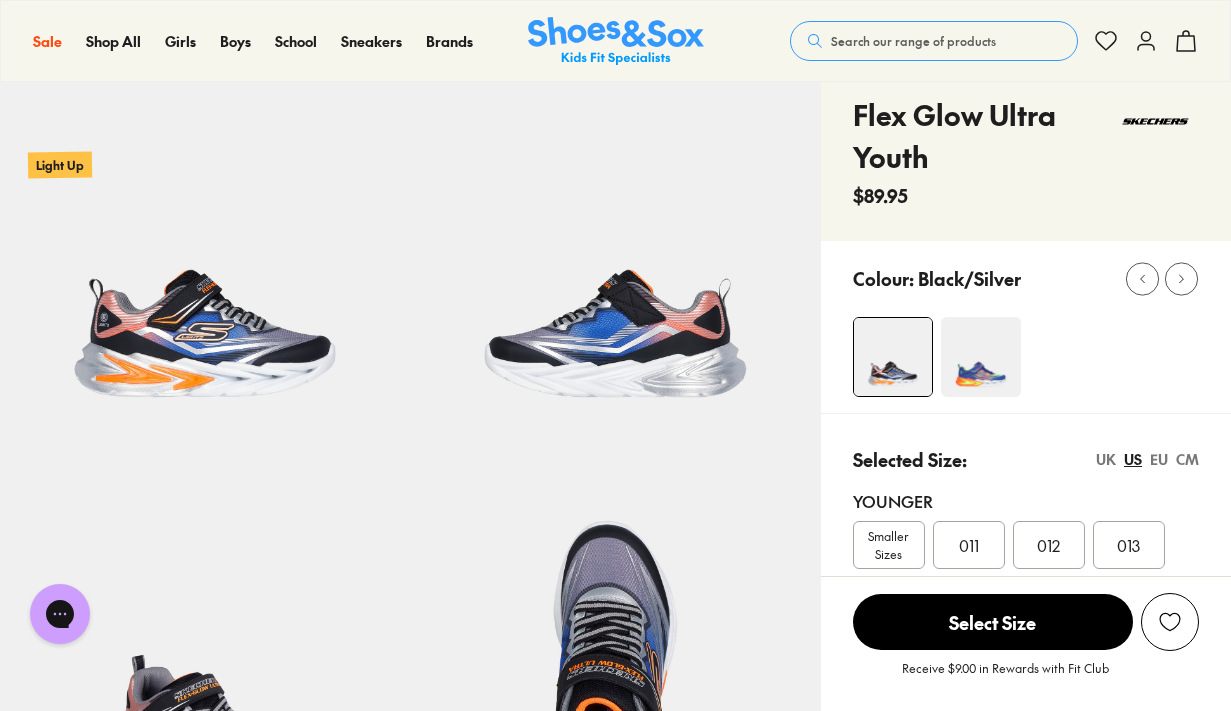 scroll, scrollTop: 79, scrollLeft: 0, axis: vertical 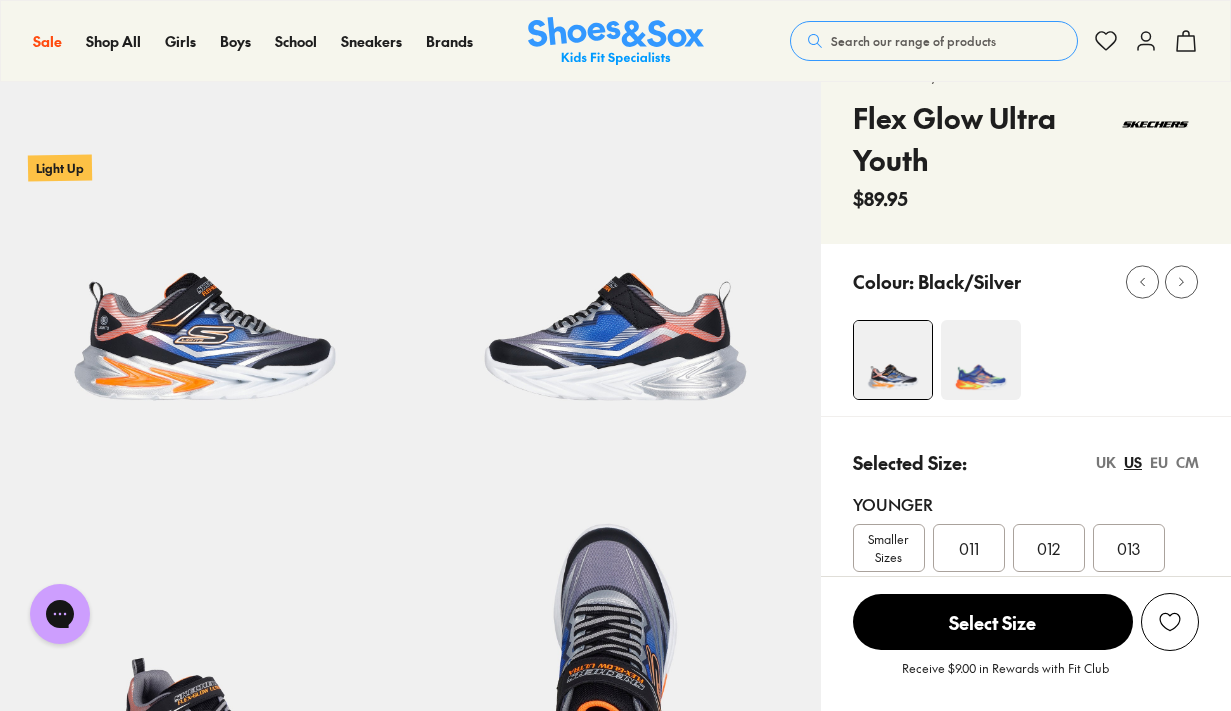 click 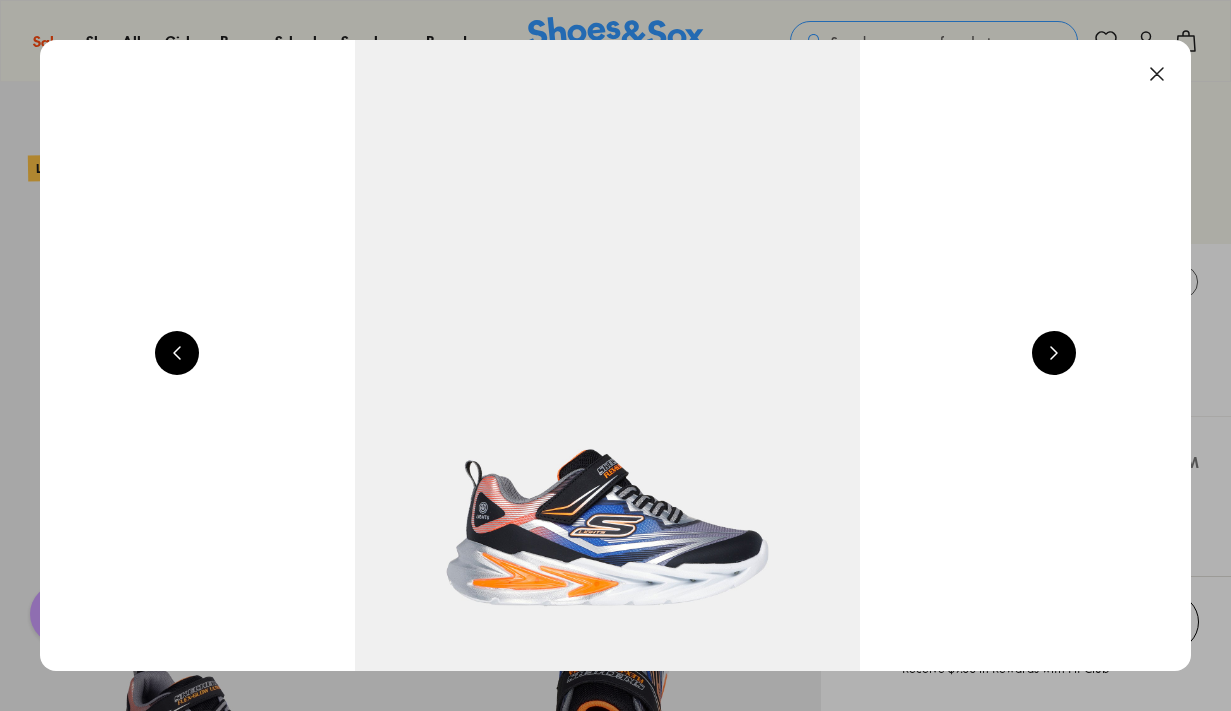 click at bounding box center (1157, 74) 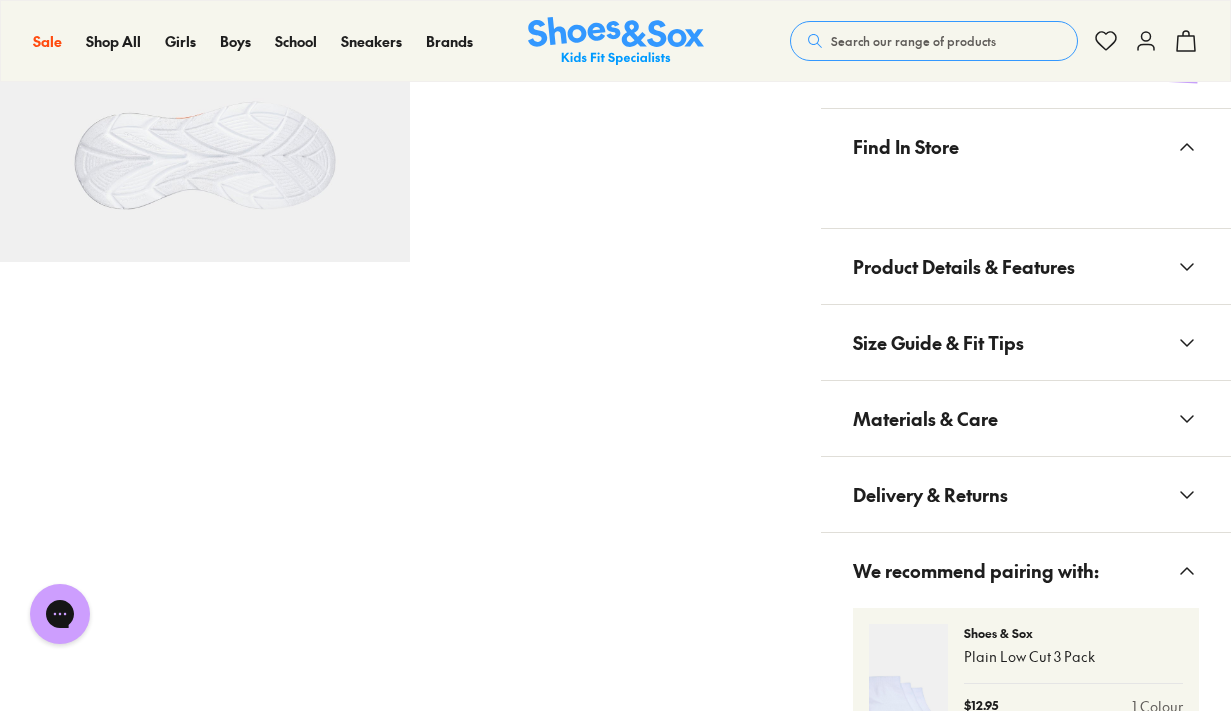 scroll, scrollTop: 1212, scrollLeft: 0, axis: vertical 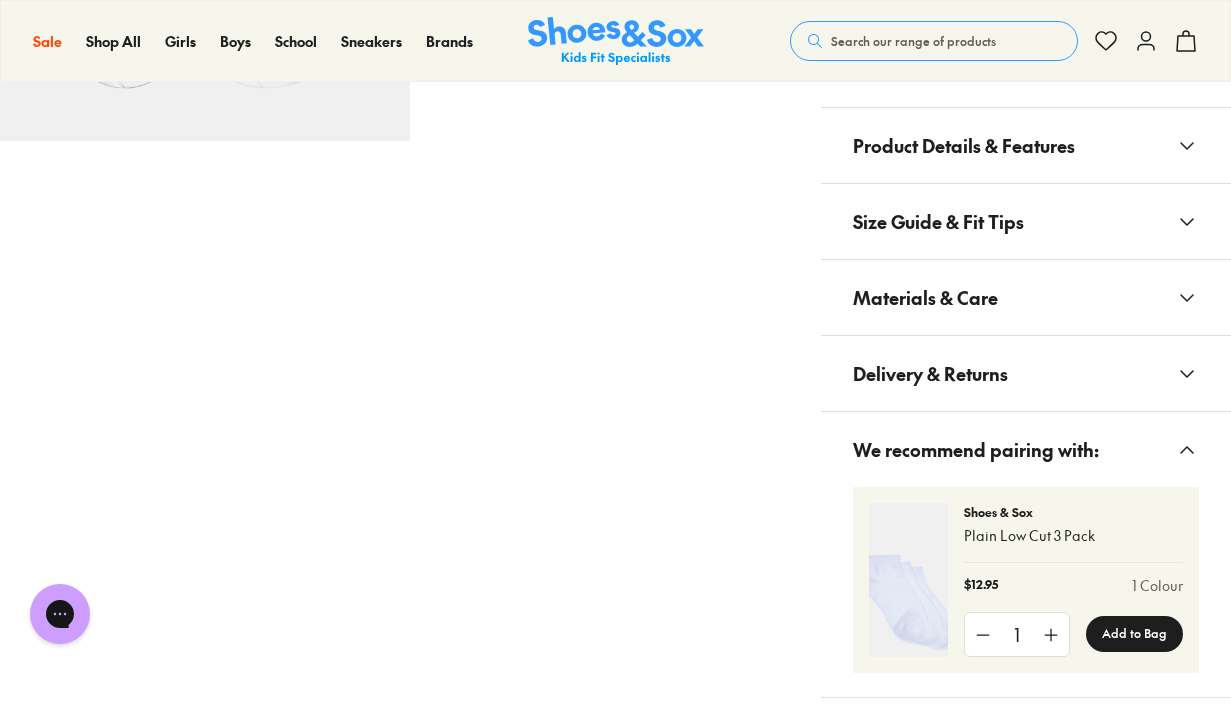 click 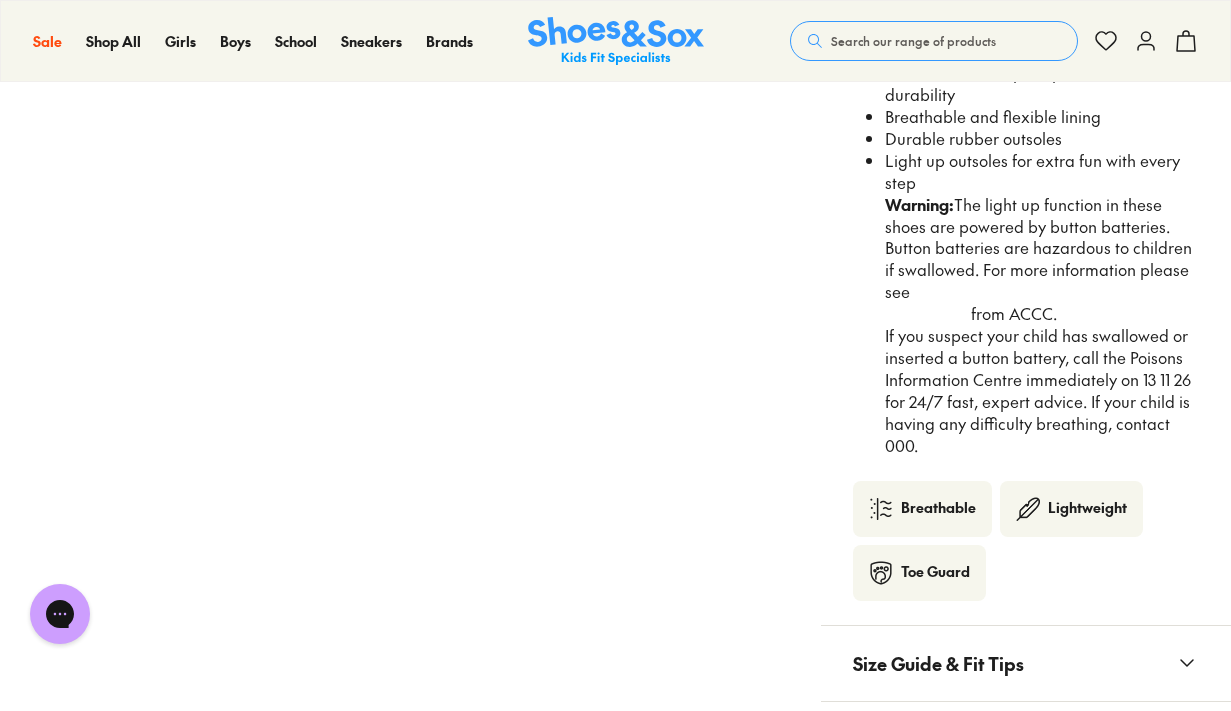 scroll, scrollTop: 1702, scrollLeft: 0, axis: vertical 